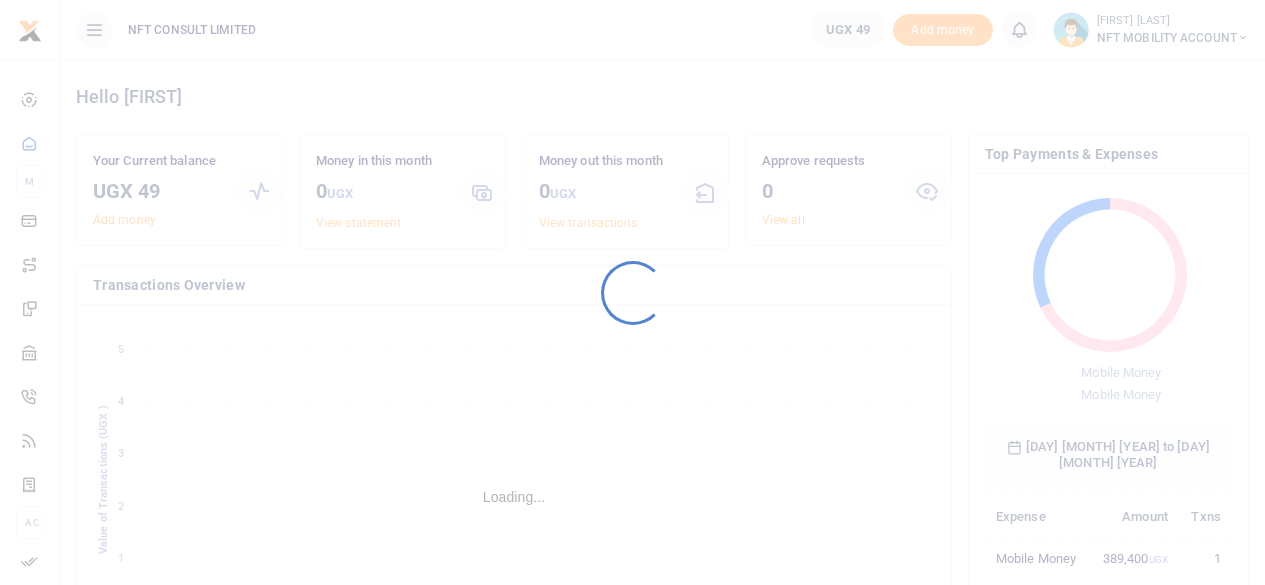 scroll, scrollTop: 0, scrollLeft: 0, axis: both 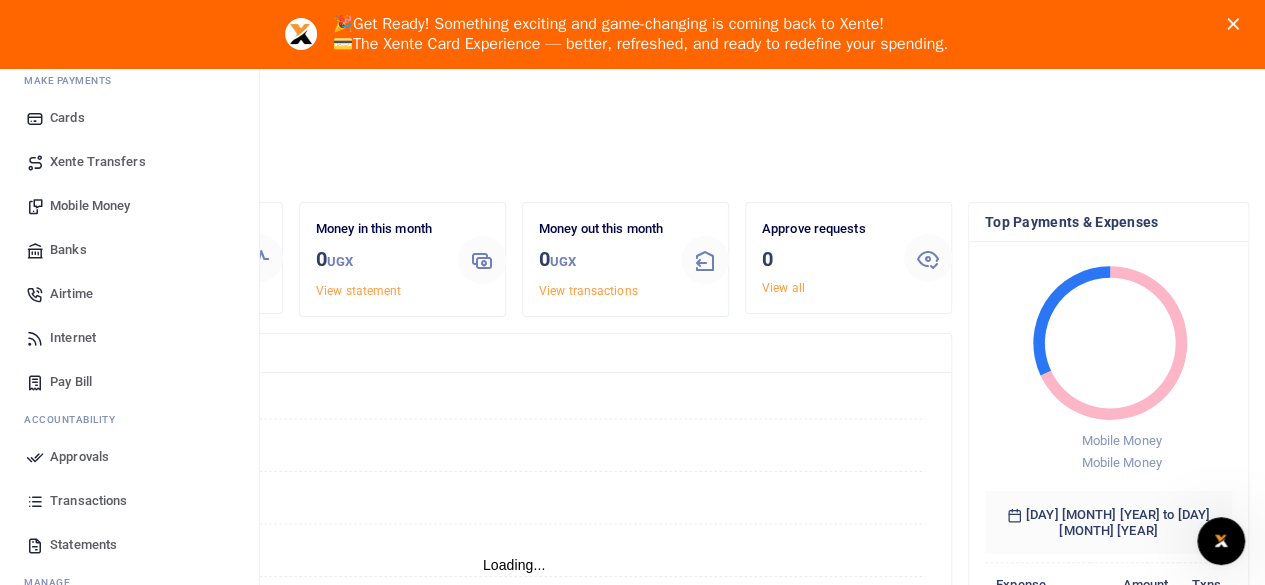 click on "Statements" at bounding box center [83, 545] 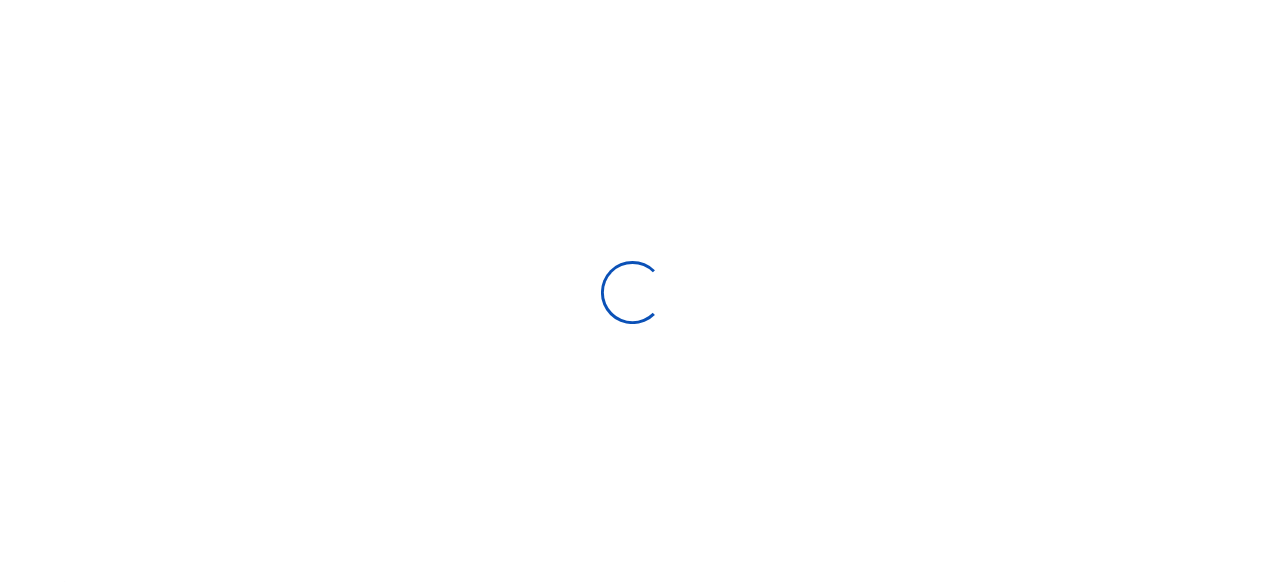 scroll, scrollTop: 0, scrollLeft: 0, axis: both 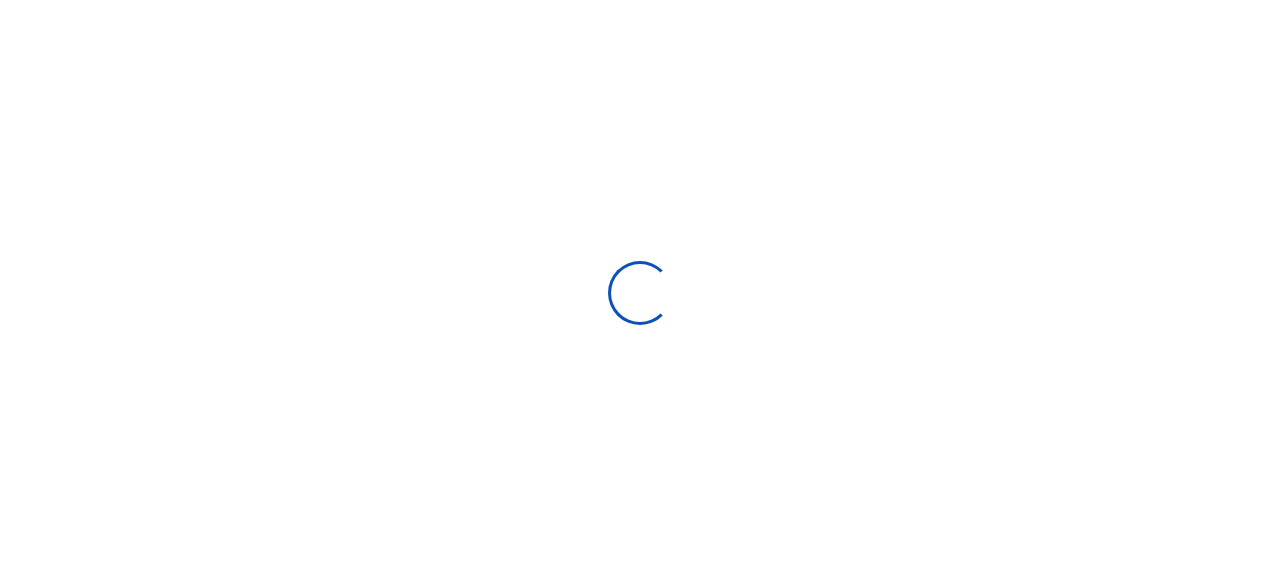 select on "ALL" 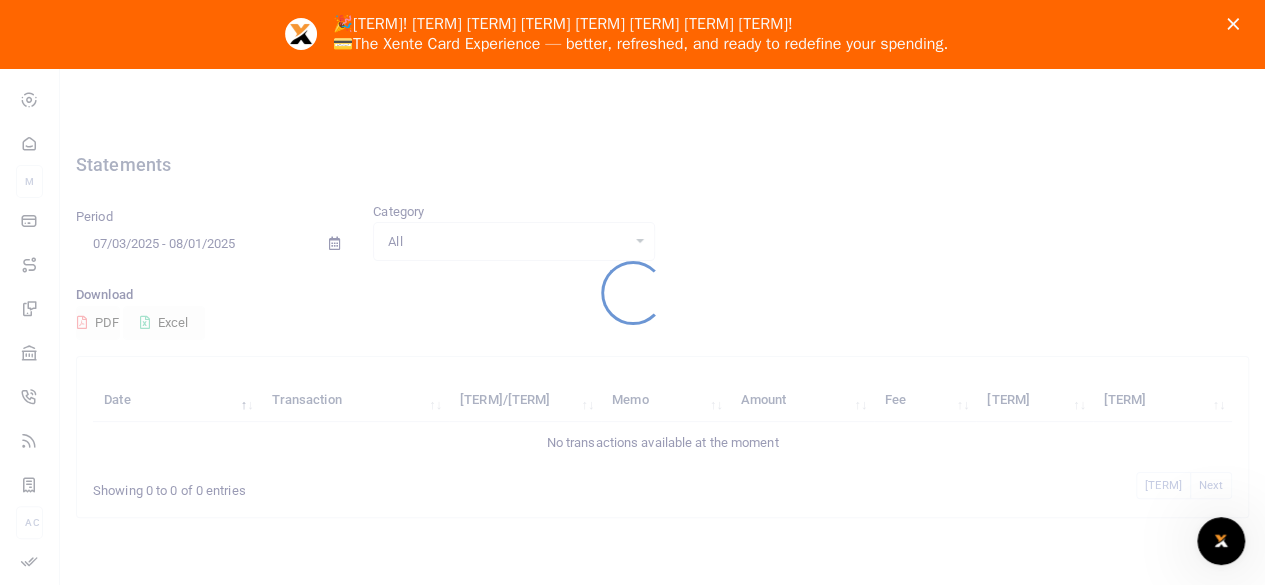 scroll, scrollTop: 0, scrollLeft: 0, axis: both 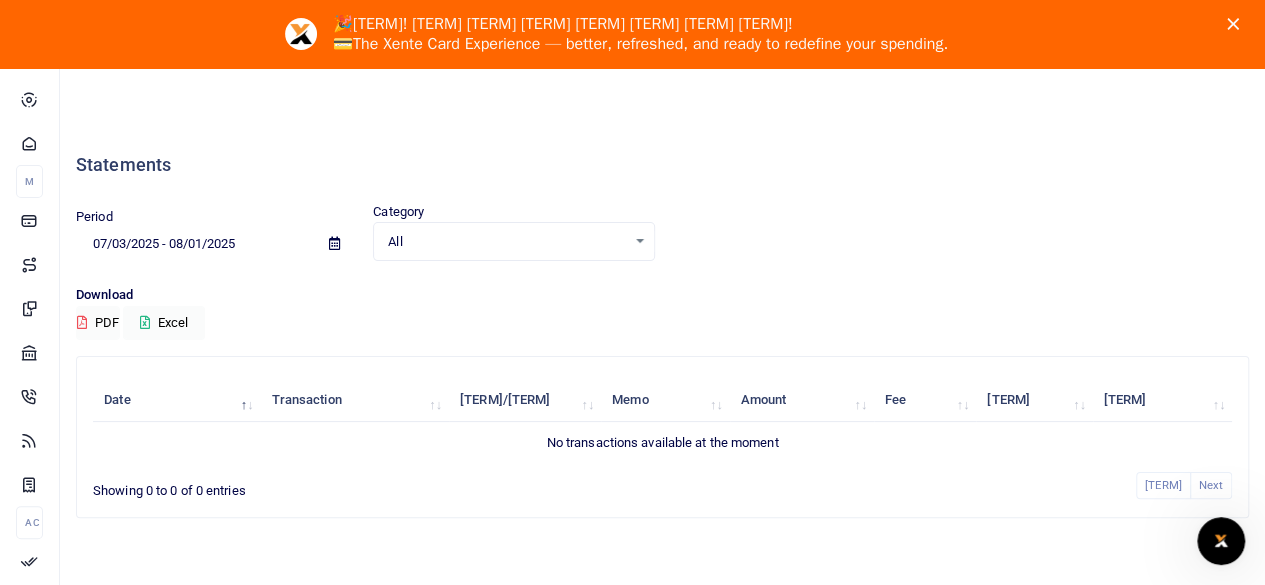 click at bounding box center [334, 244] 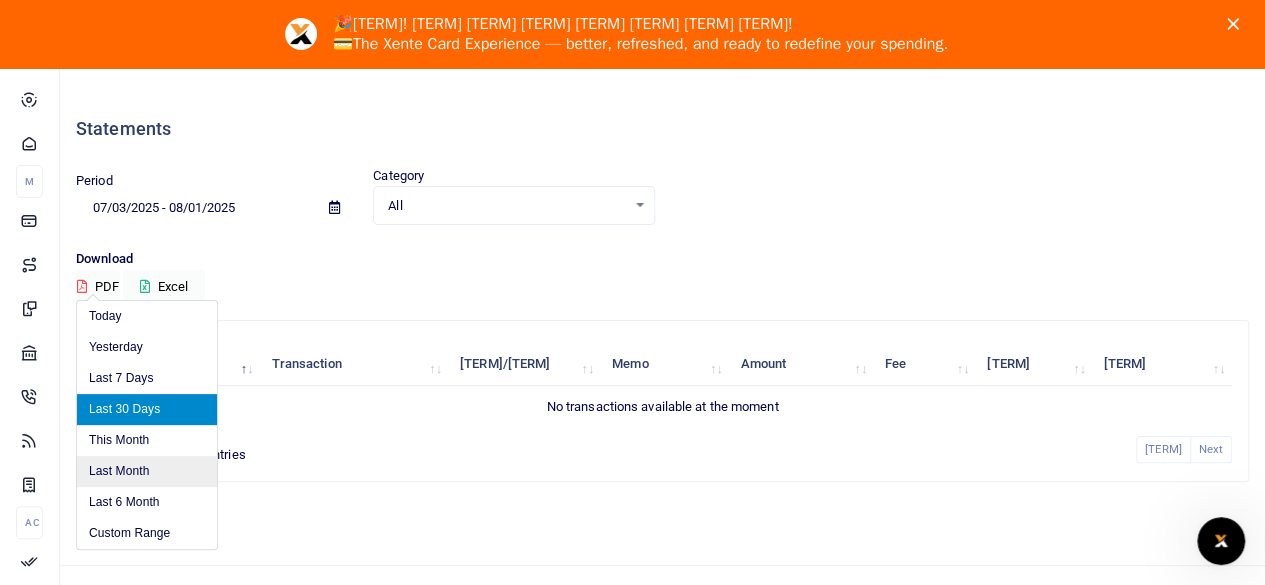 scroll, scrollTop: 68, scrollLeft: 0, axis: vertical 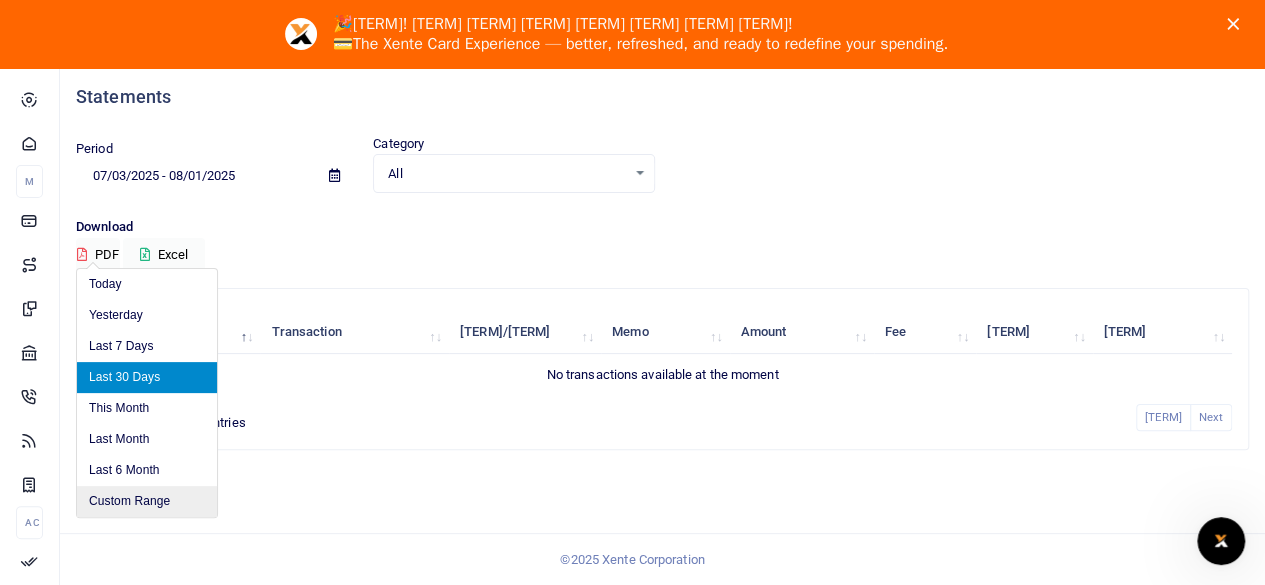 click on "Custom Range" at bounding box center (147, 501) 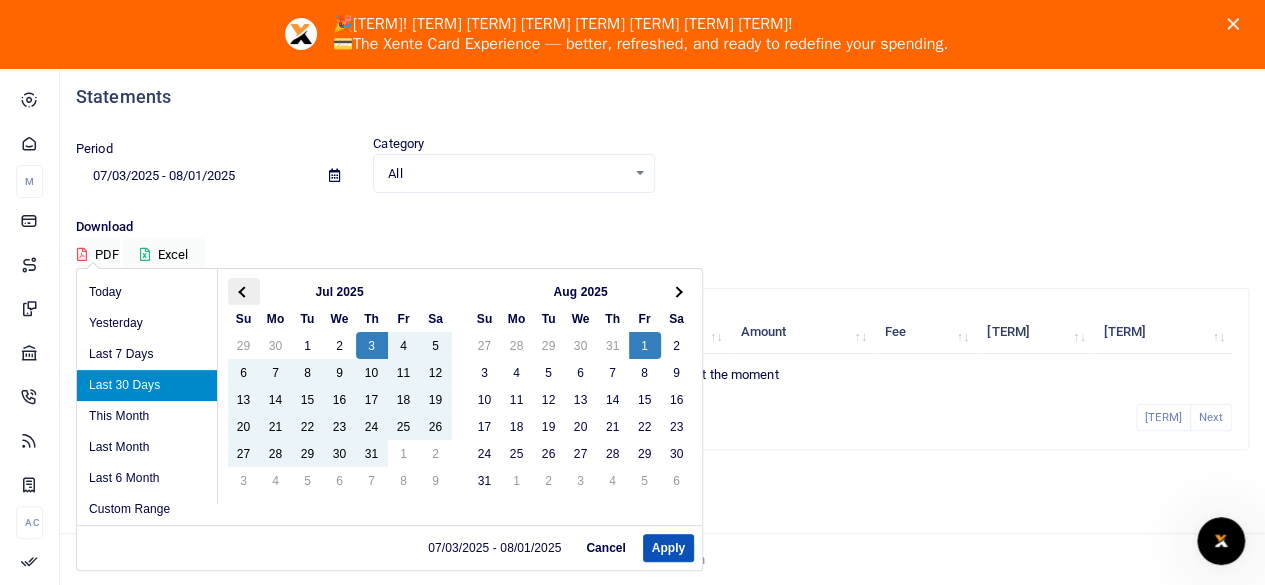 click at bounding box center (244, 291) 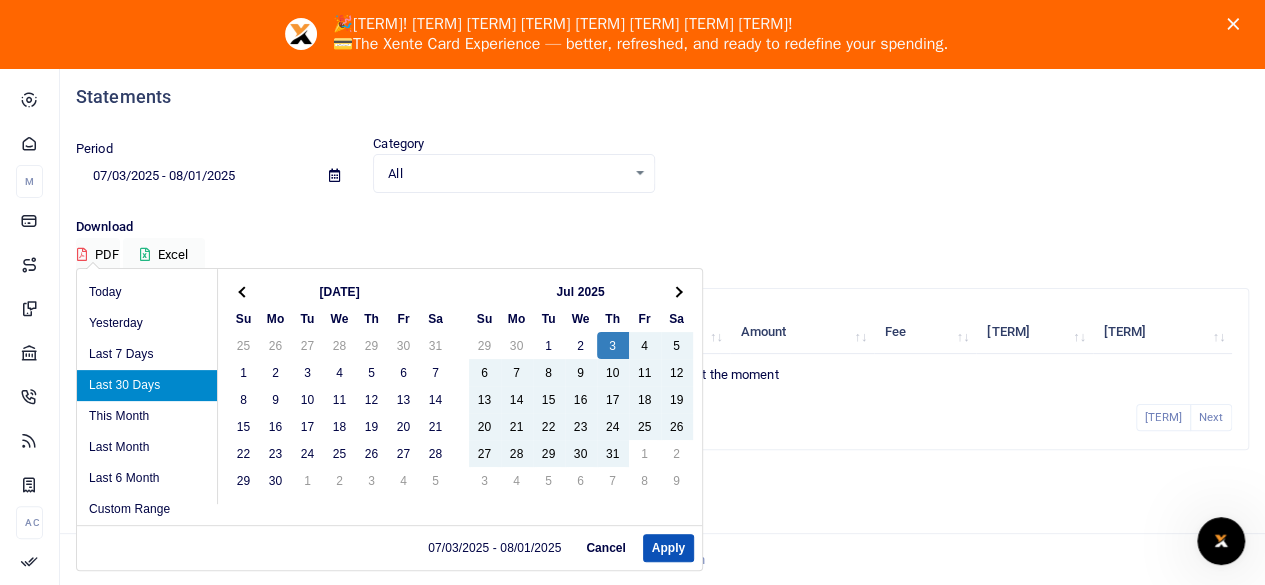 click at bounding box center [244, 291] 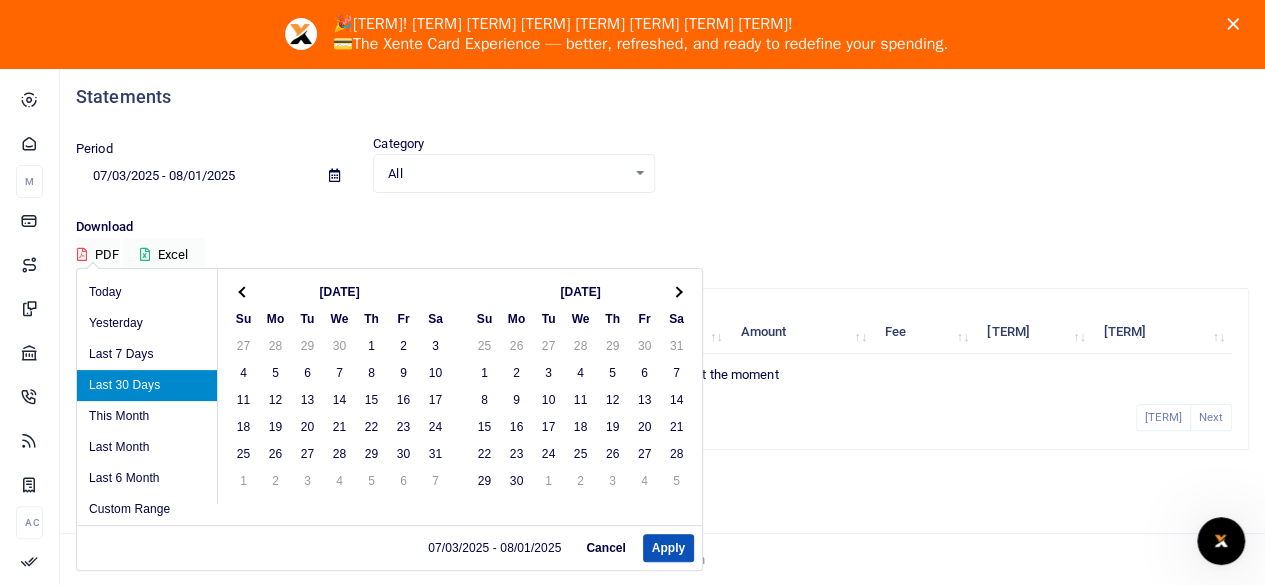 click at bounding box center [244, 291] 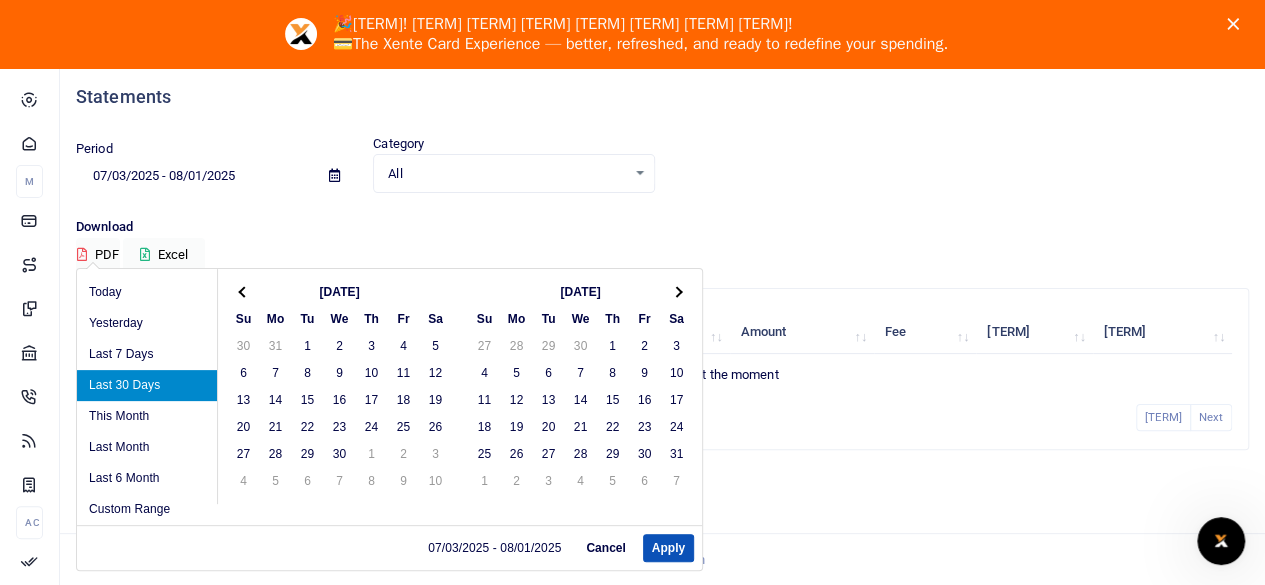 click at bounding box center (244, 291) 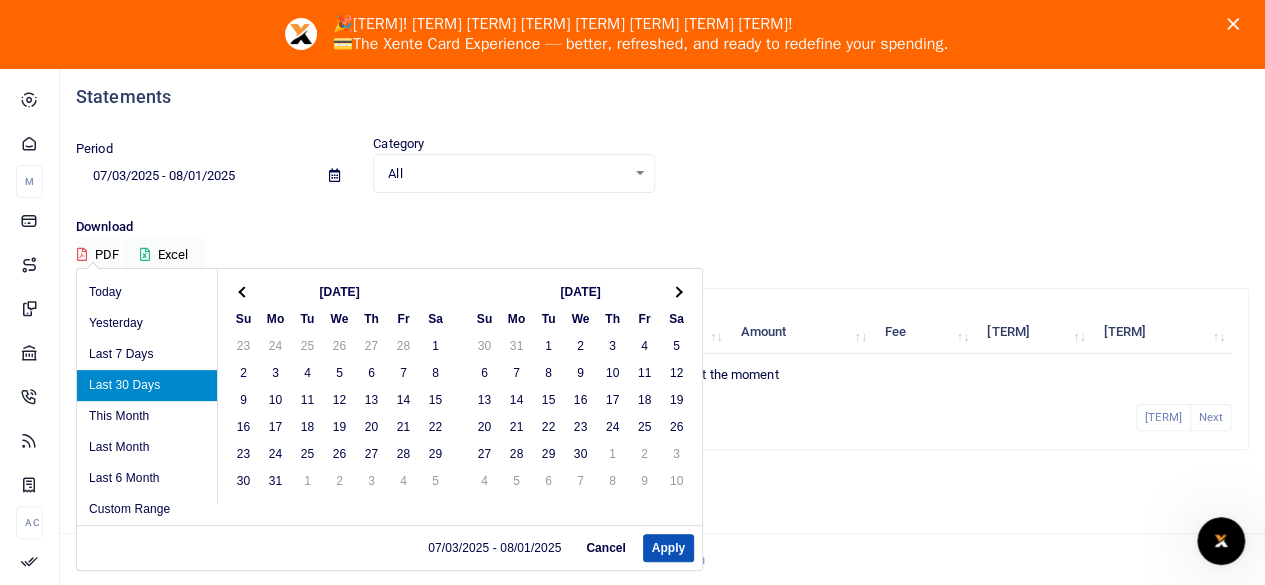 click at bounding box center [244, 291] 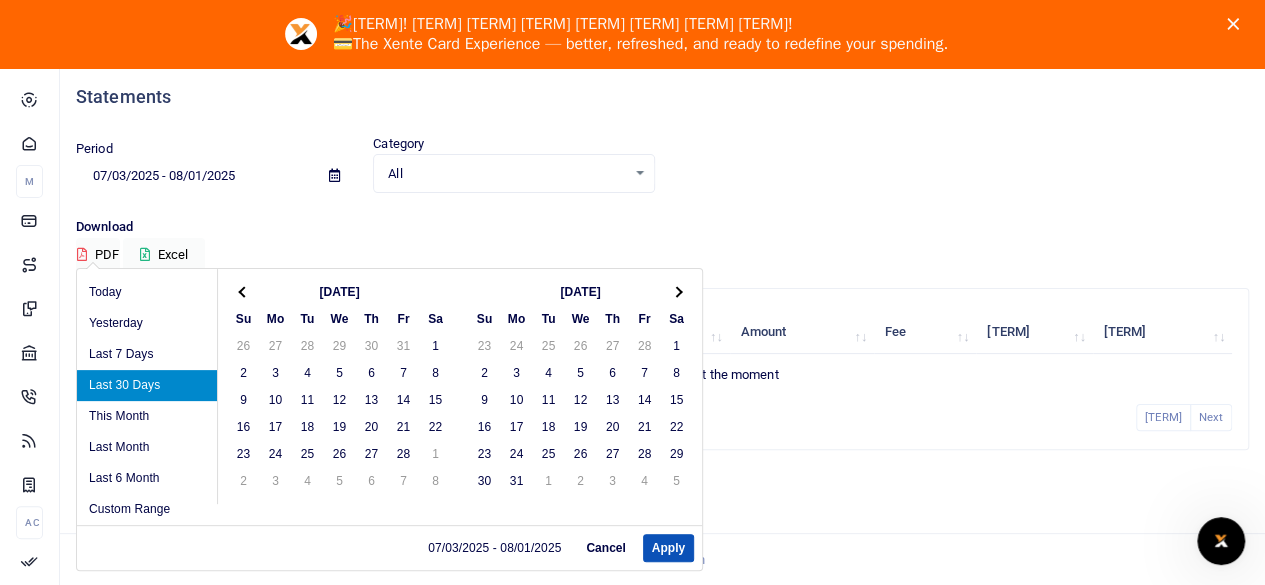 click at bounding box center (244, 291) 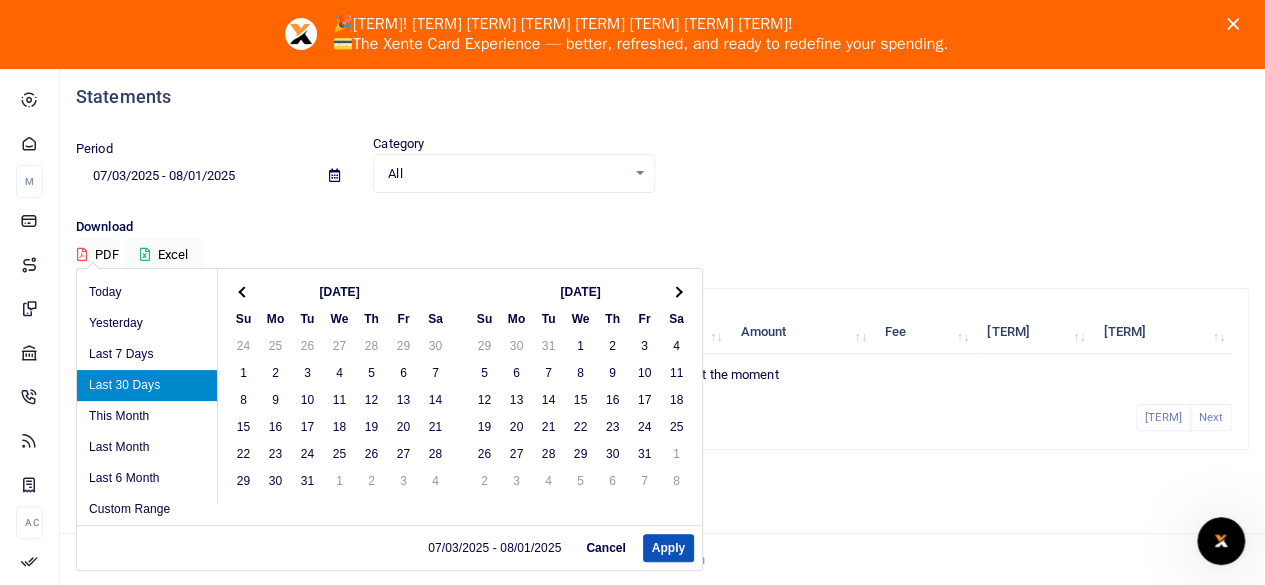 click at bounding box center [244, 291] 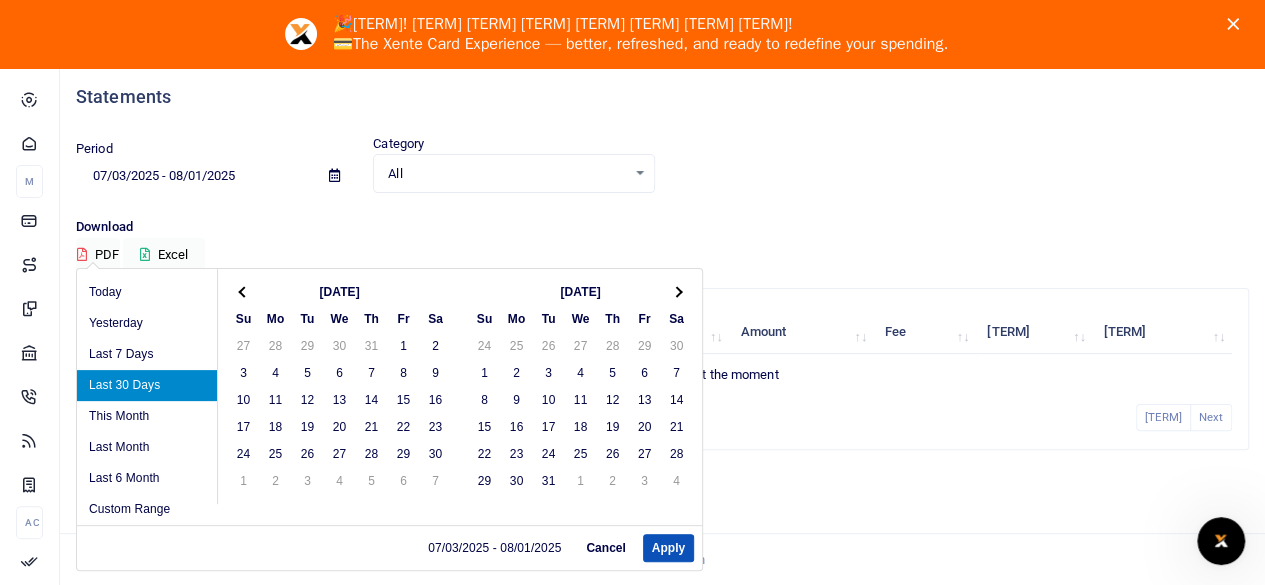 click at bounding box center (244, 291) 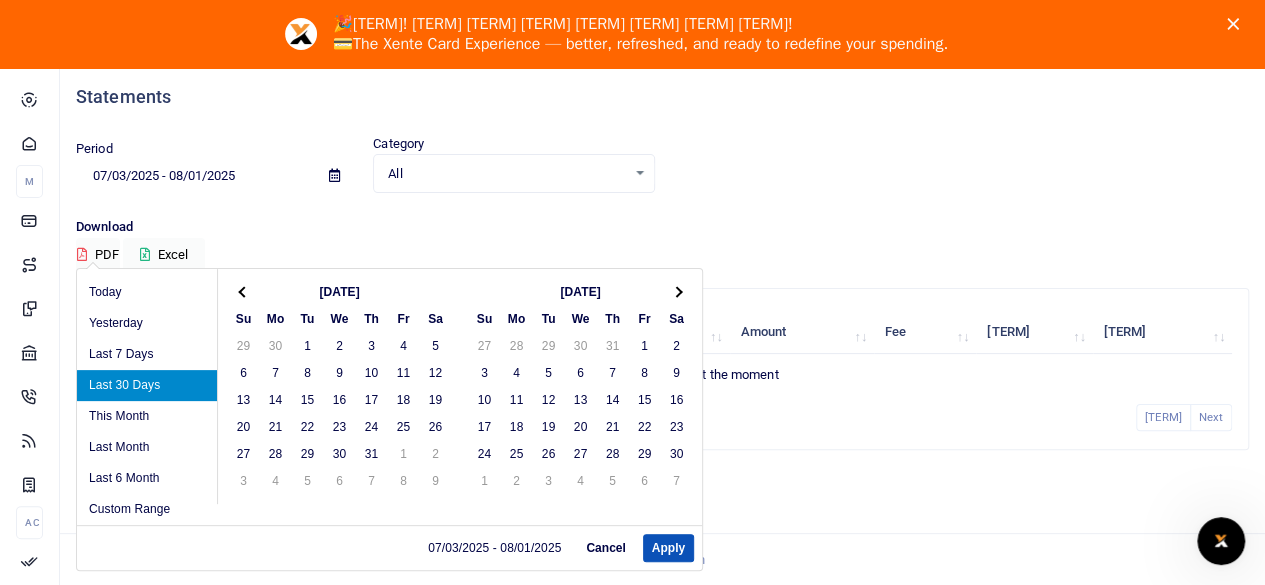 click at bounding box center (244, 291) 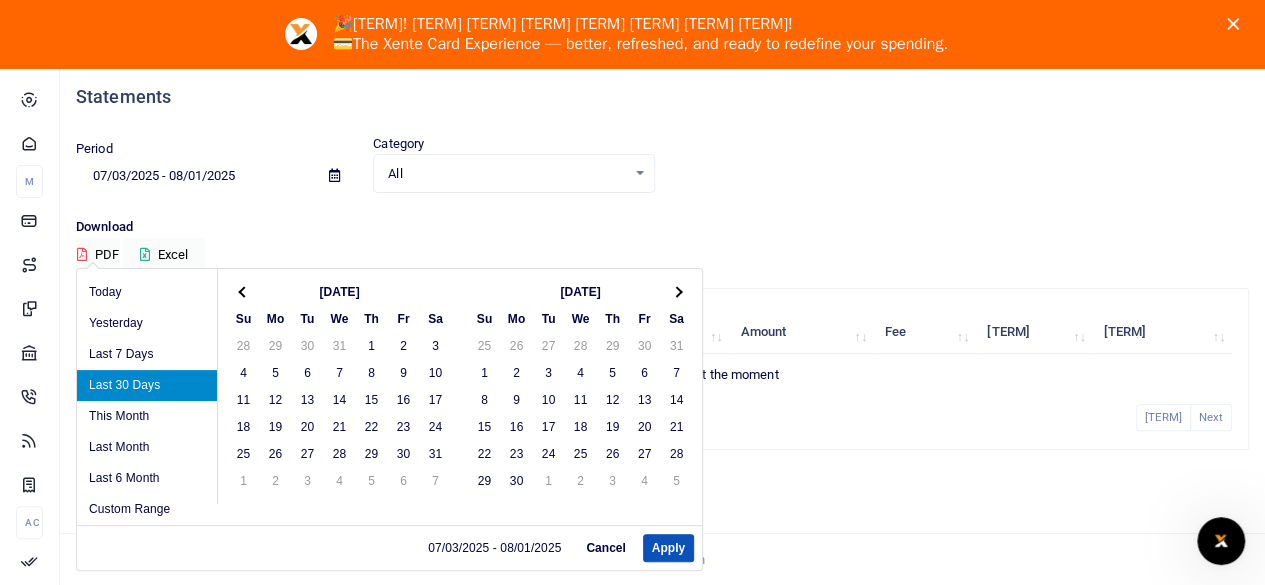 click at bounding box center (244, 291) 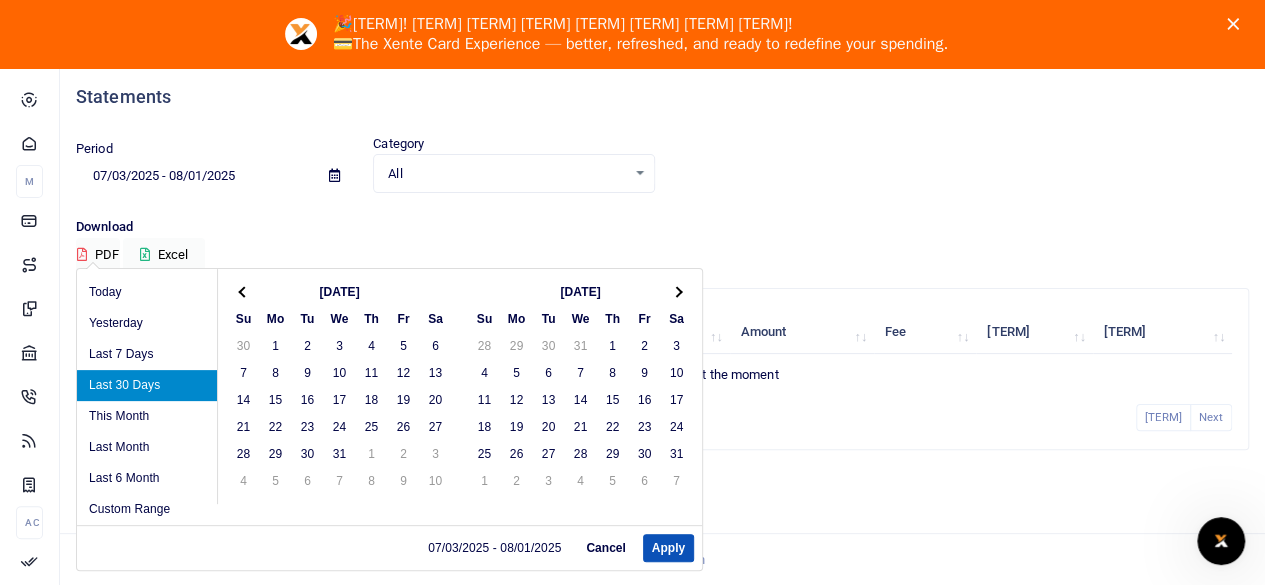 click at bounding box center [244, 291] 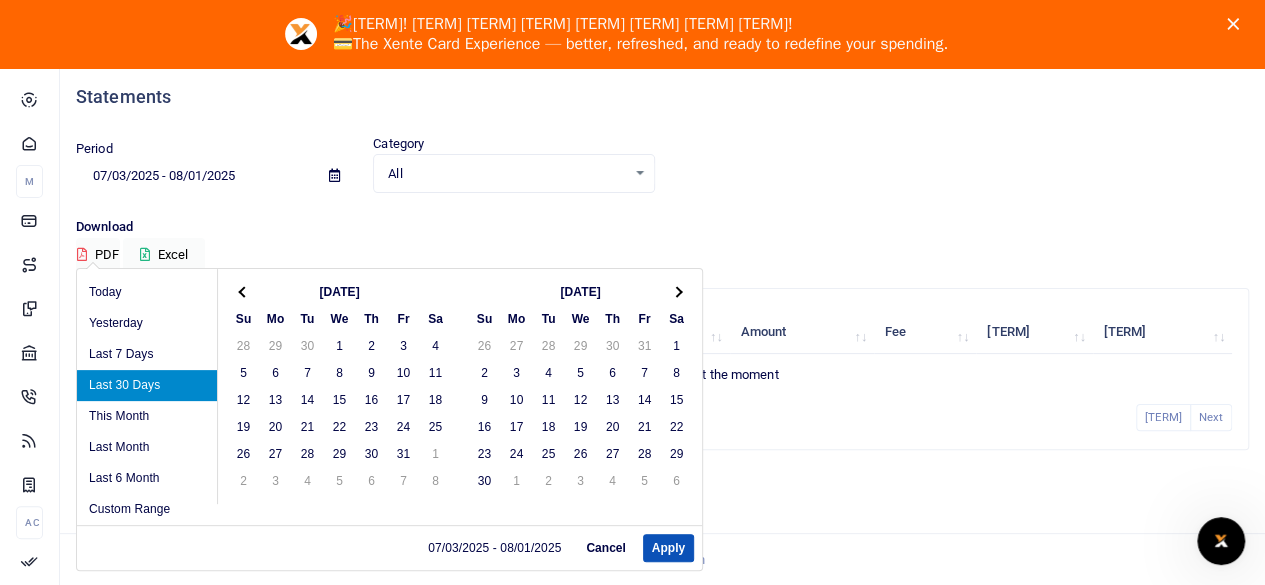 click at bounding box center (244, 291) 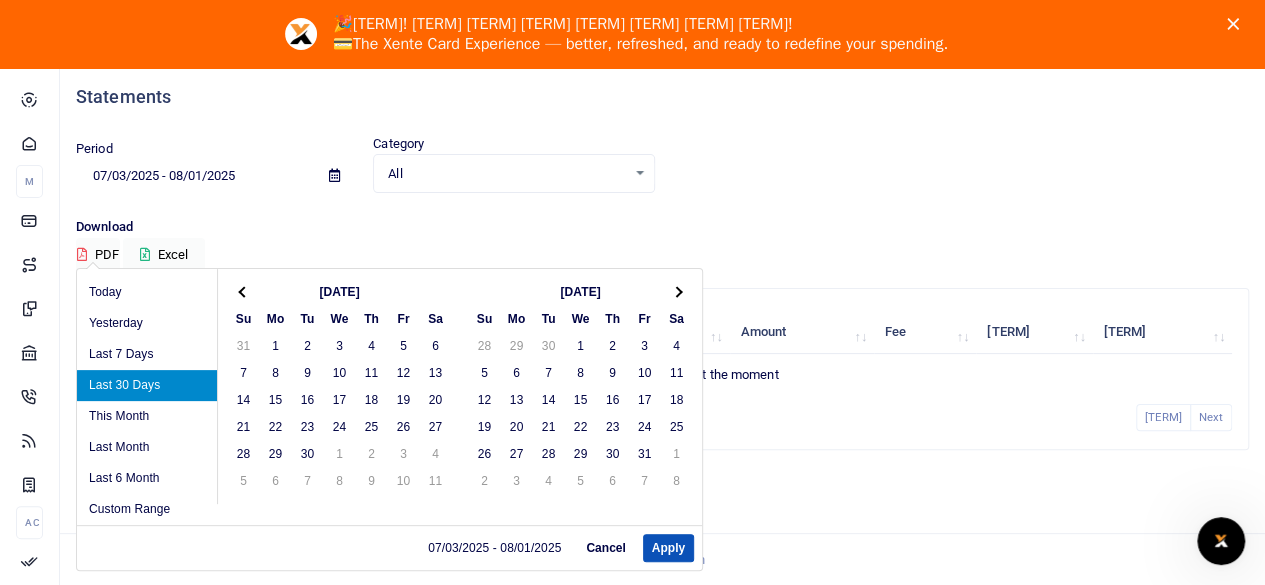 click at bounding box center (244, 291) 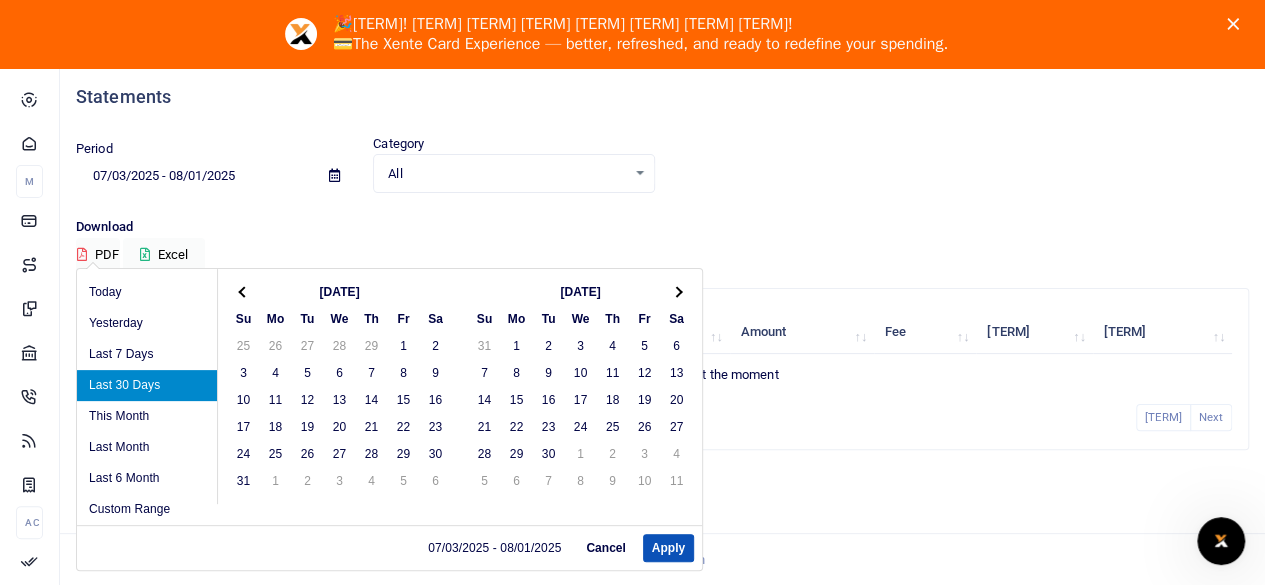 click at bounding box center [244, 291] 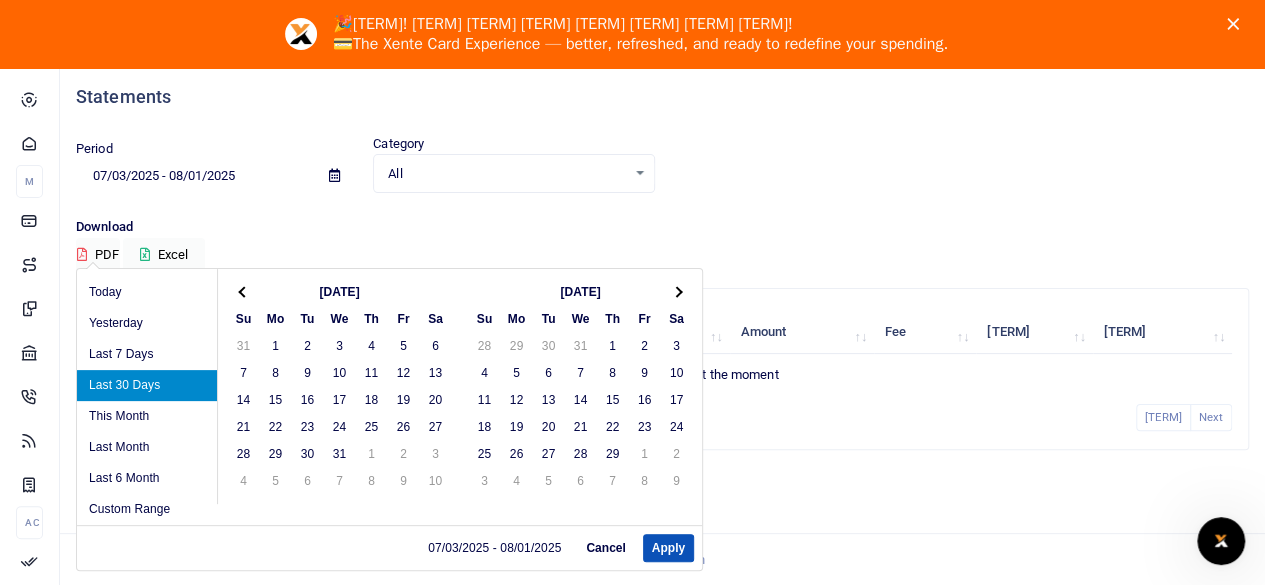 click at bounding box center (244, 291) 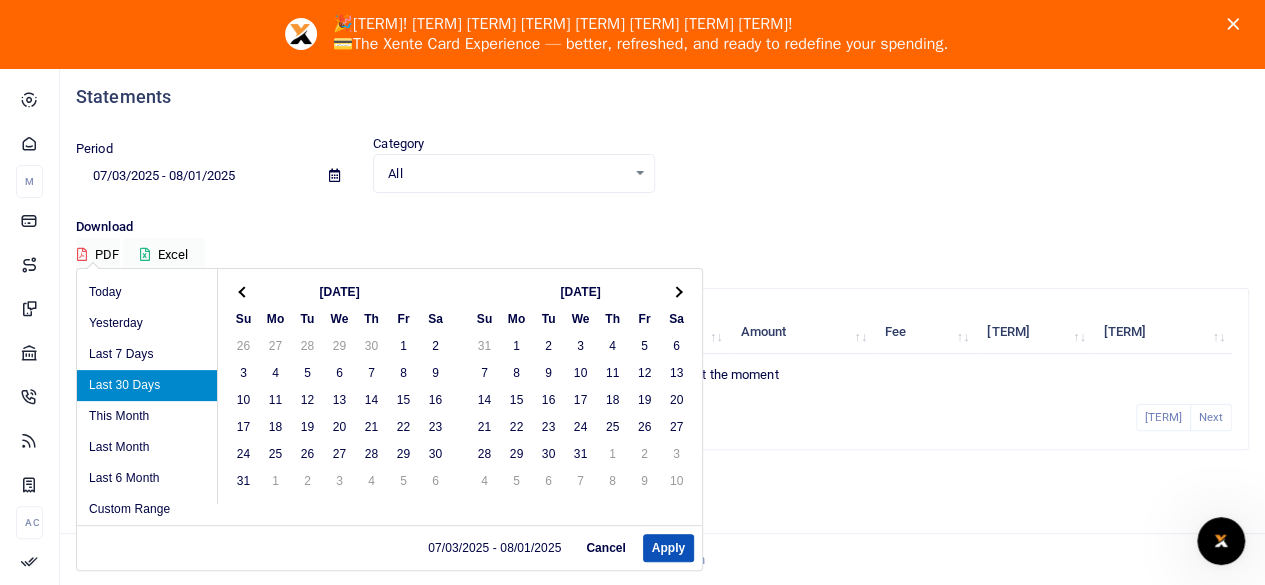 click at bounding box center [244, 291] 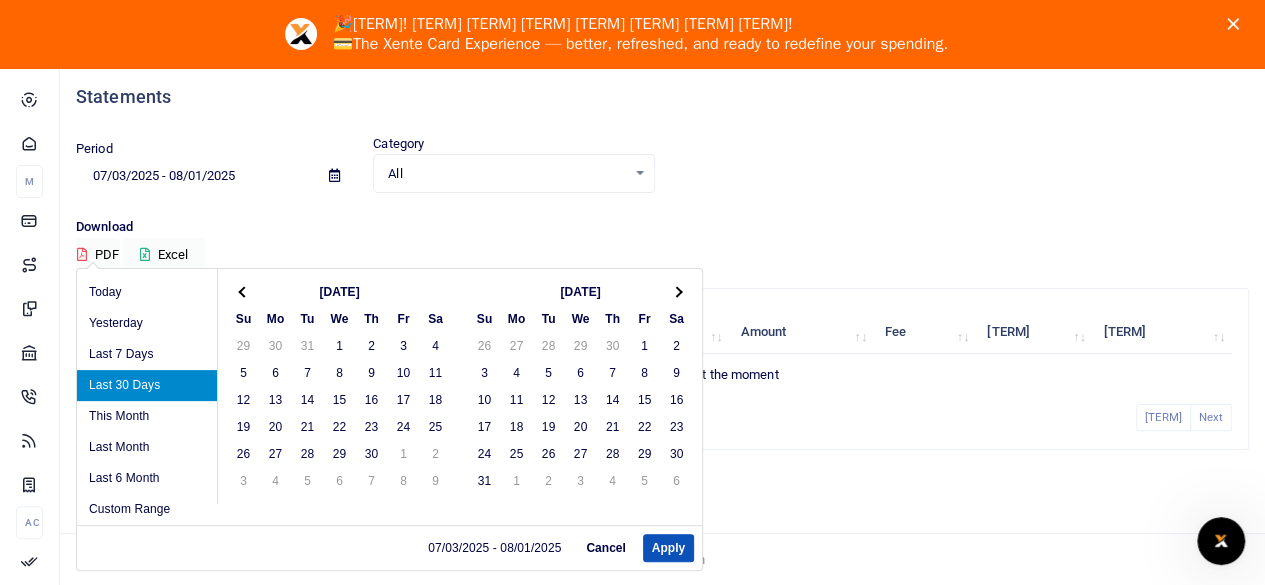 click at bounding box center (244, 291) 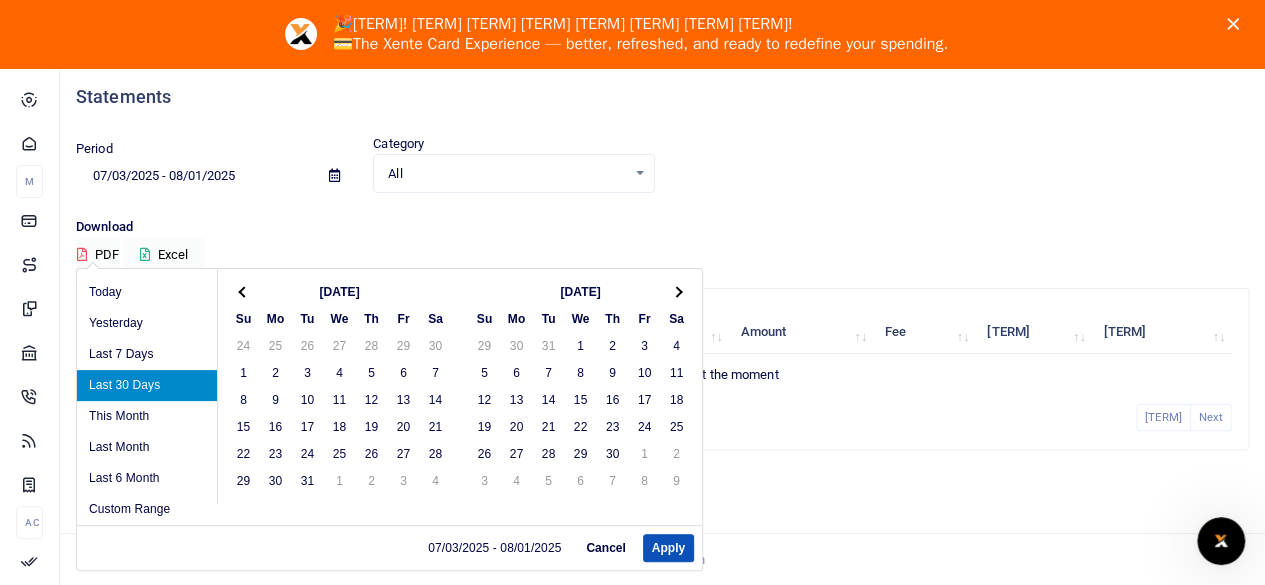 click at bounding box center (244, 291) 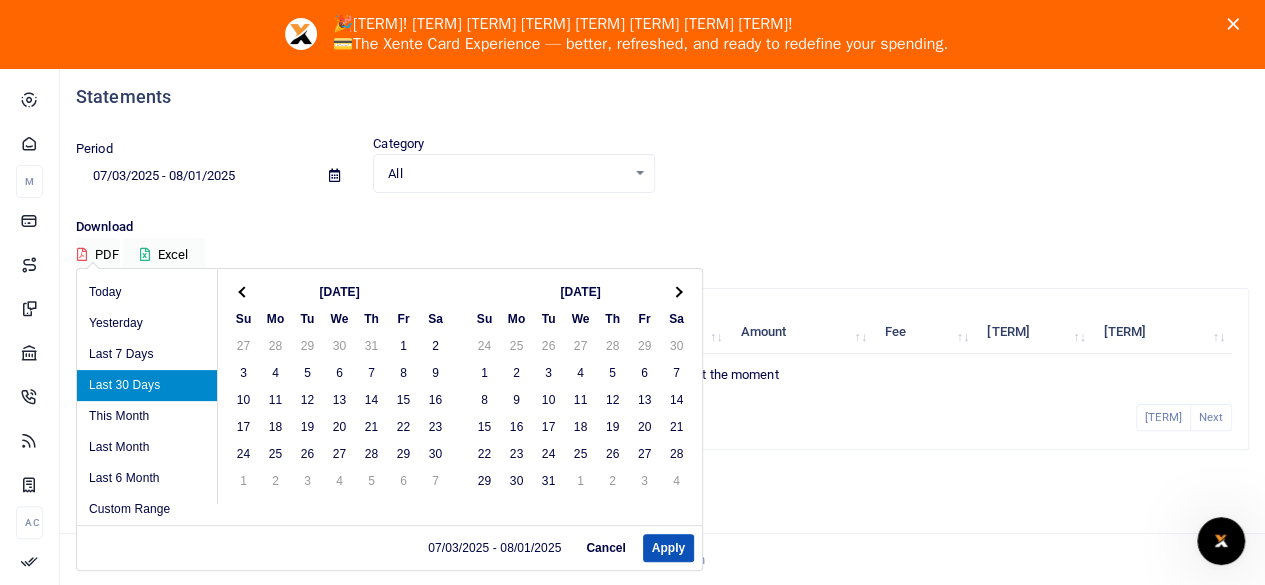 click at bounding box center (244, 291) 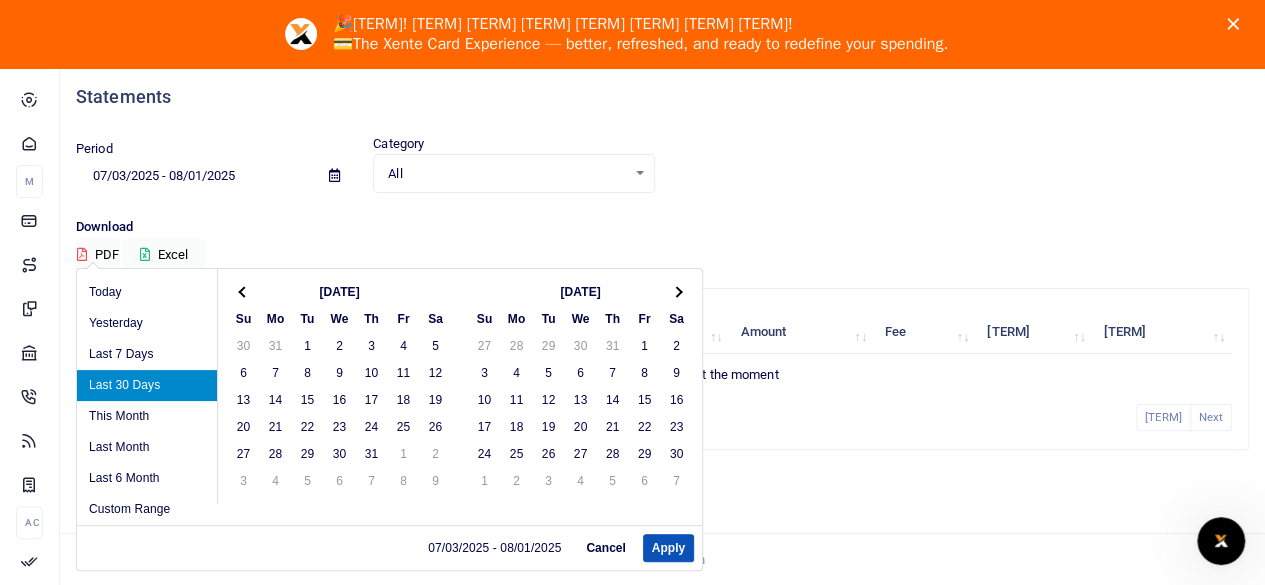 click at bounding box center (244, 291) 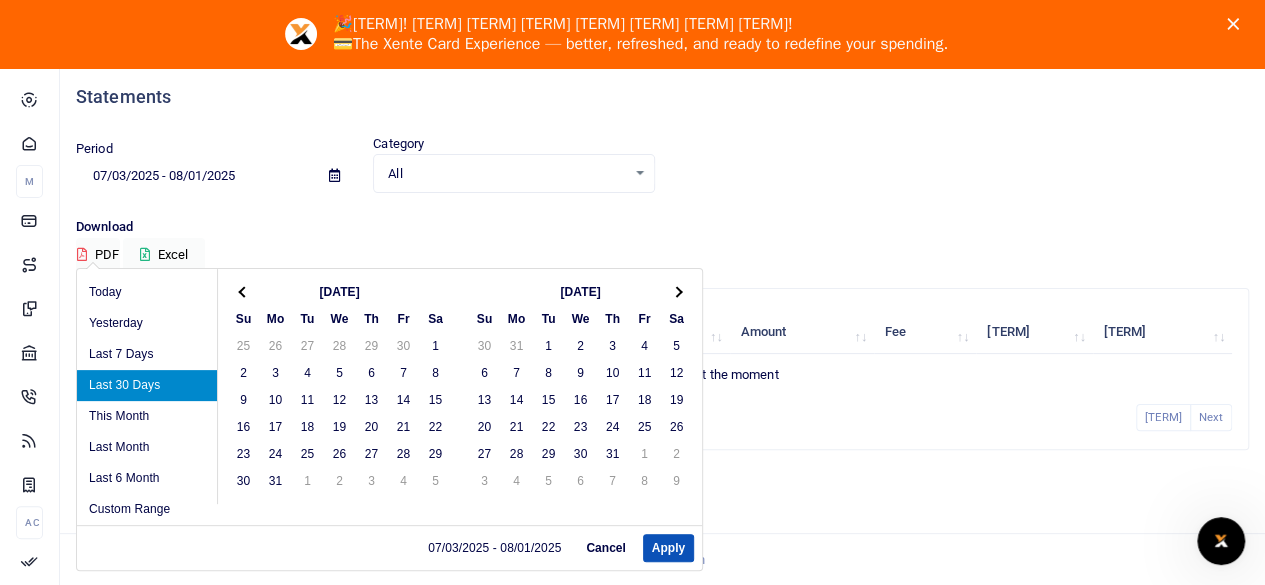 click at bounding box center [244, 291] 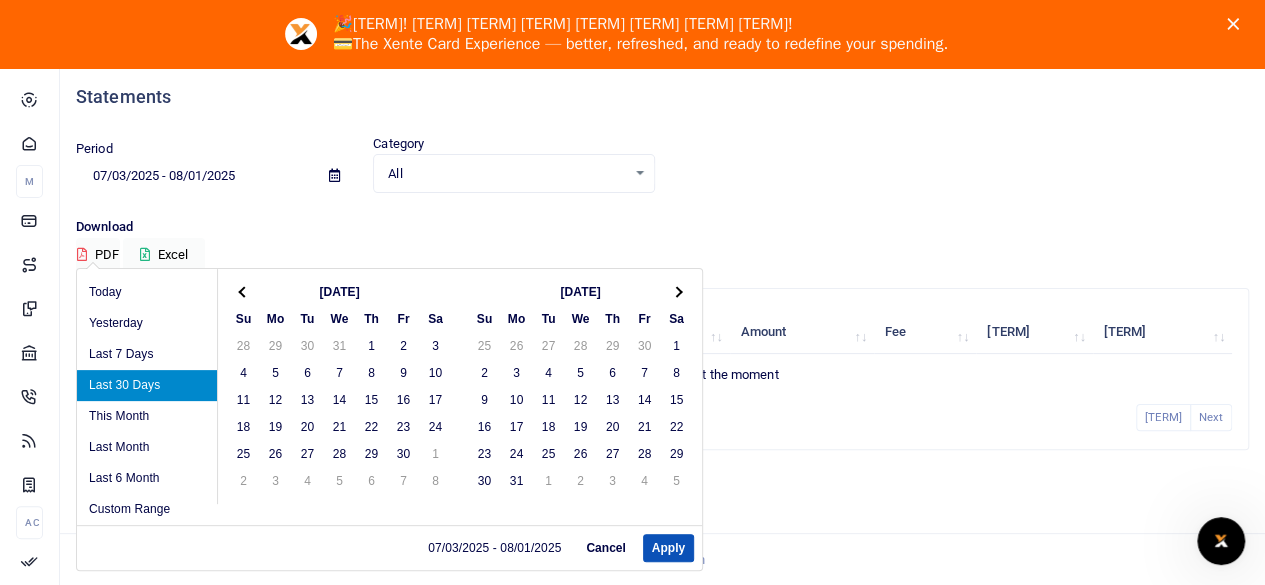 click at bounding box center (244, 291) 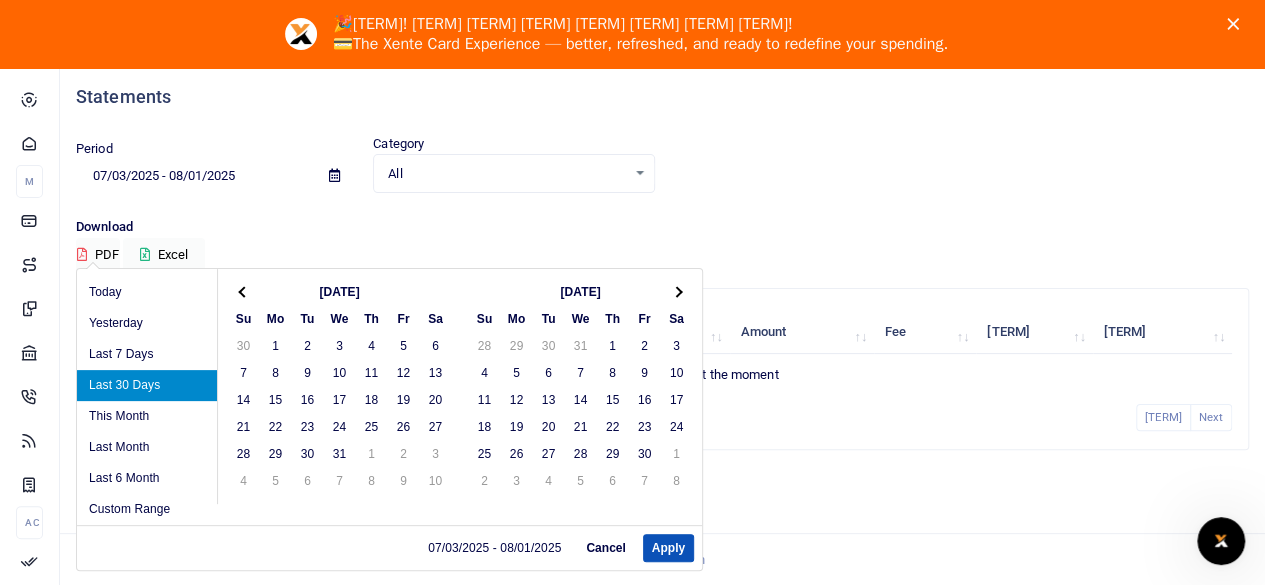 click at bounding box center [244, 291] 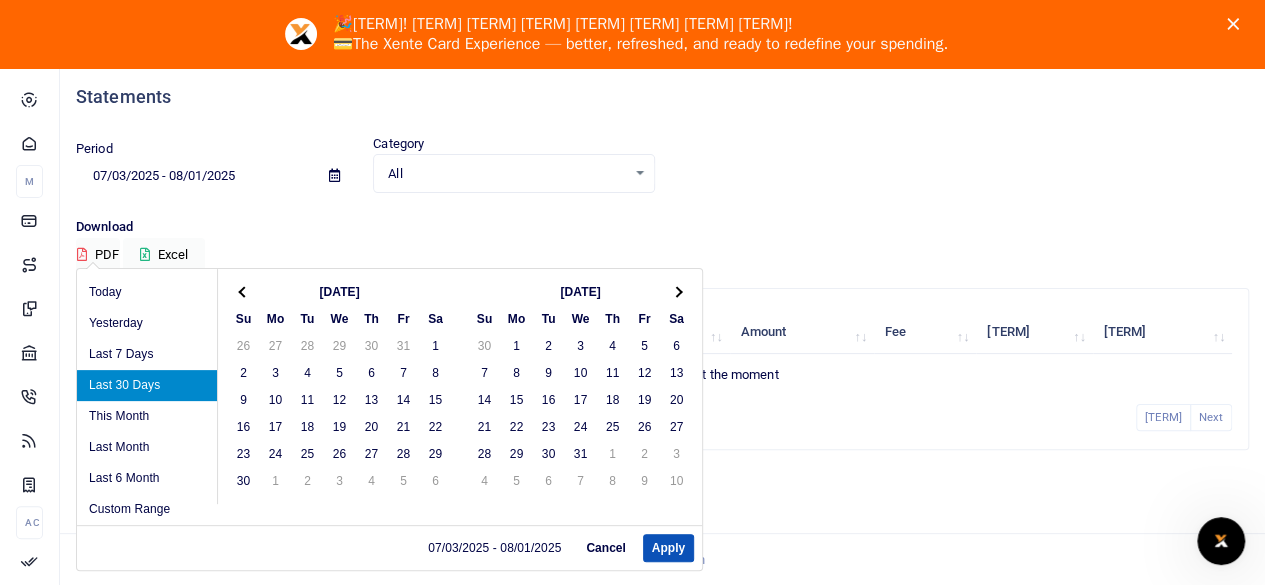 click at bounding box center (244, 291) 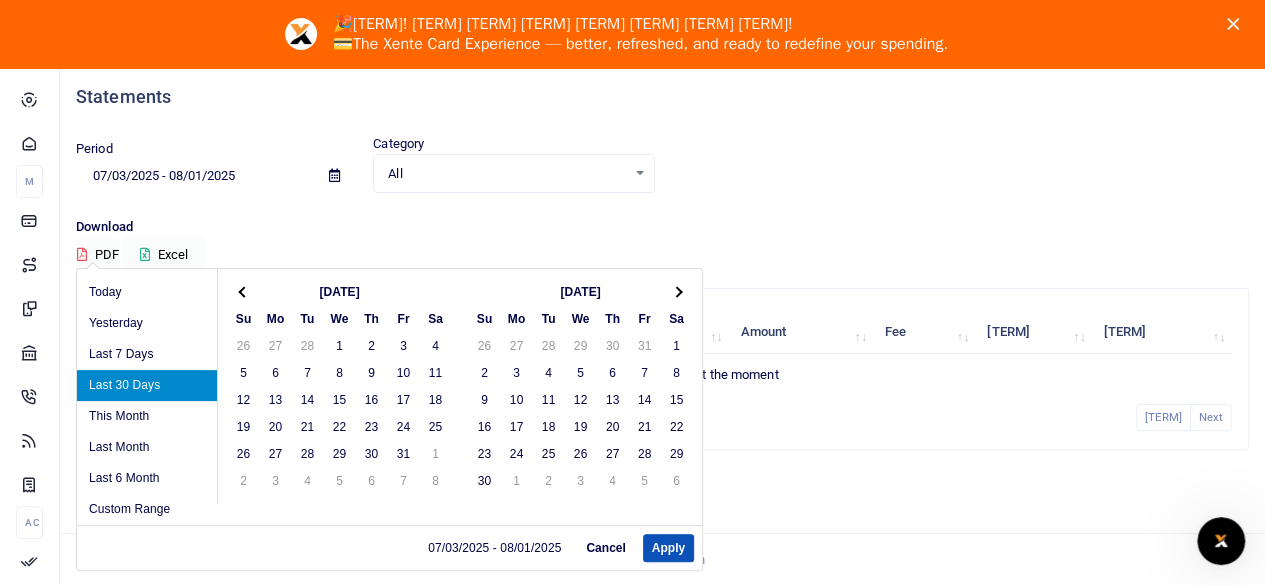click at bounding box center (244, 291) 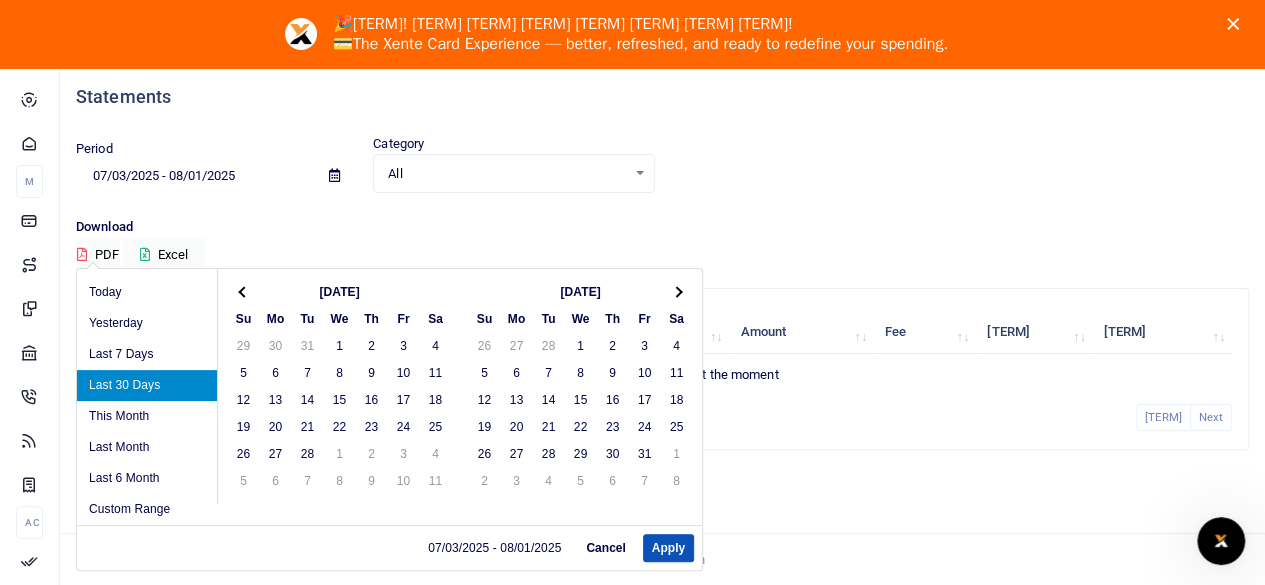 click at bounding box center (244, 291) 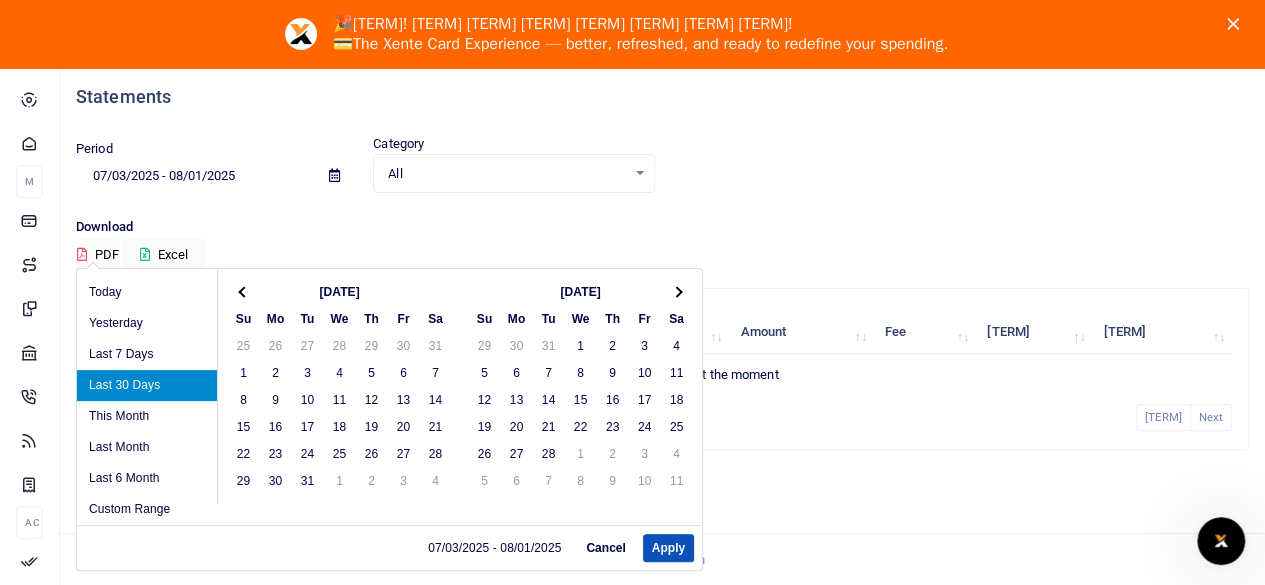 click at bounding box center (244, 291) 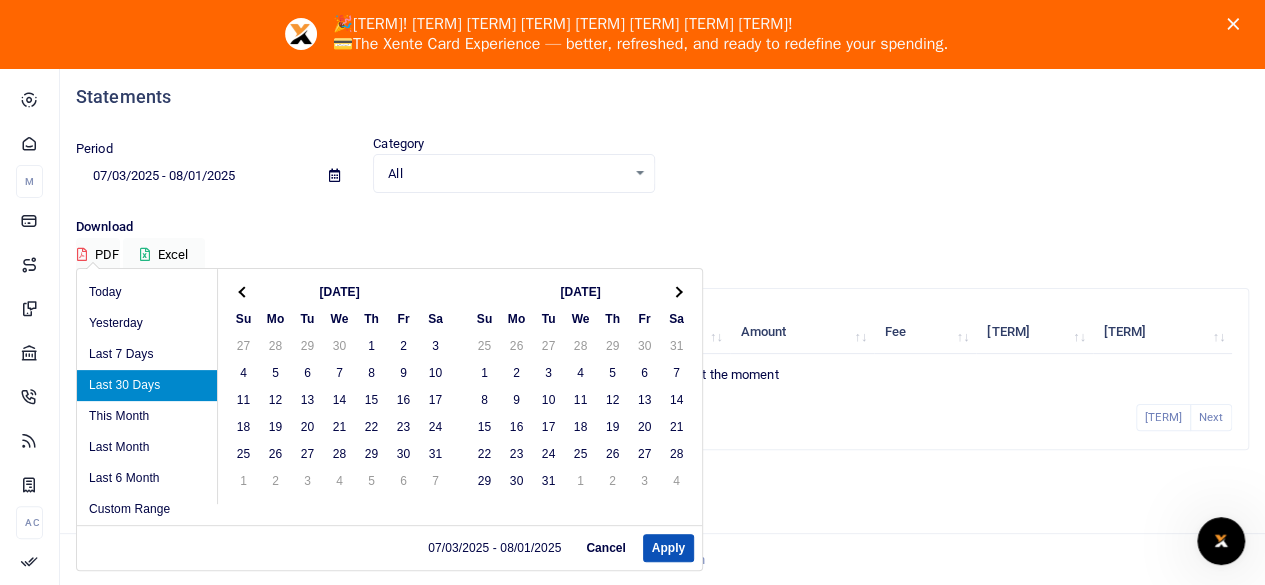click at bounding box center [244, 291] 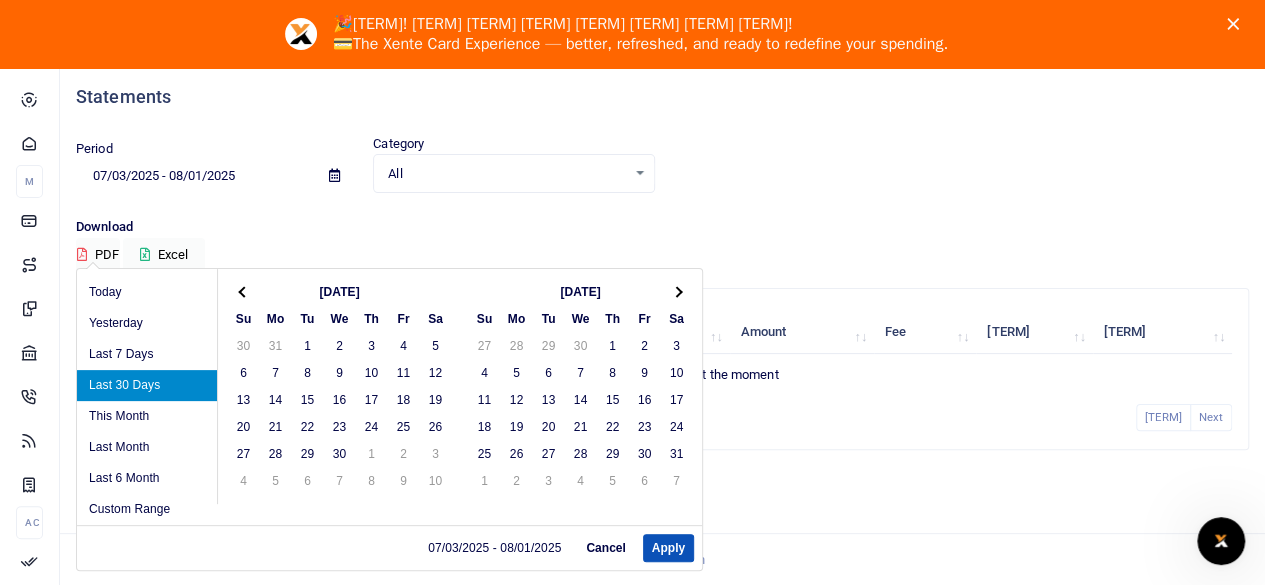 click at bounding box center (244, 291) 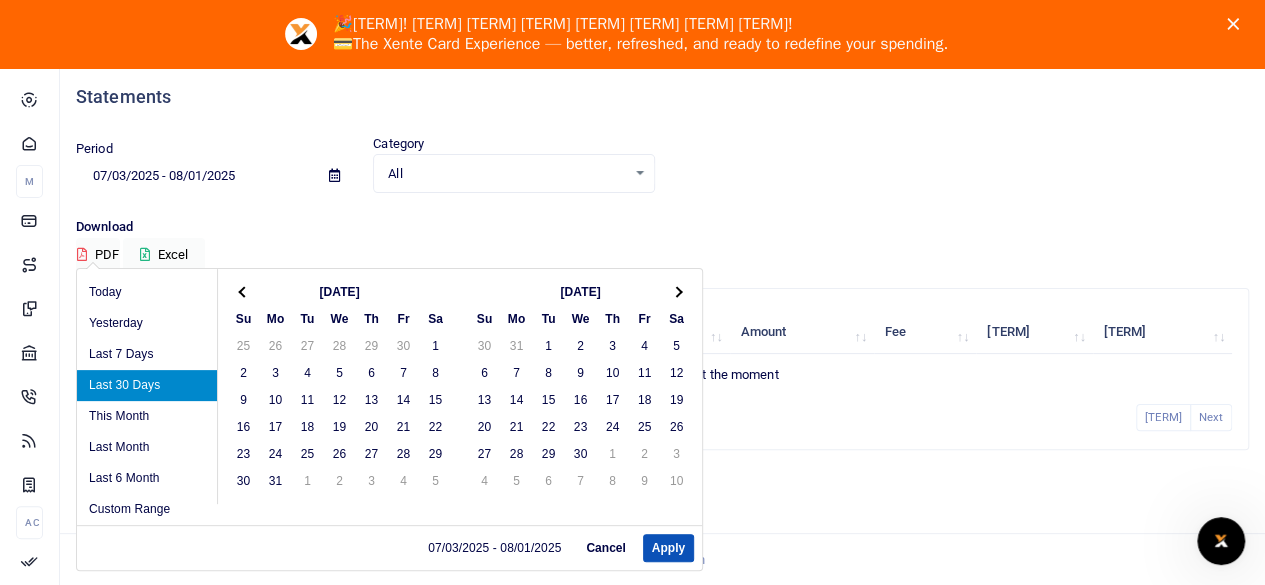 click at bounding box center (244, 291) 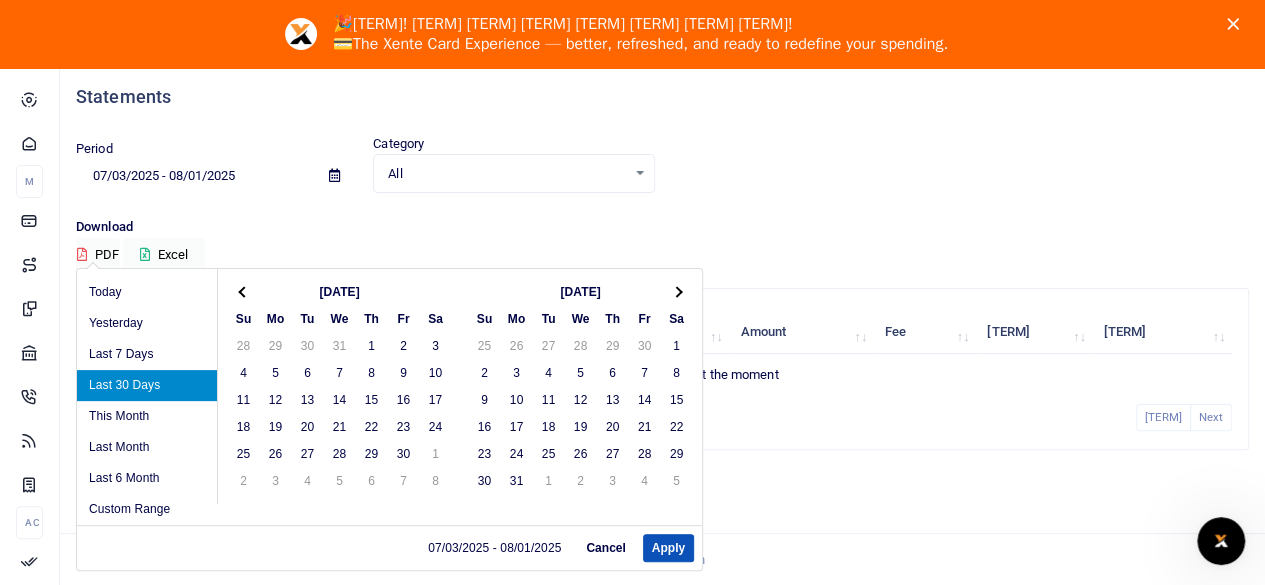 click at bounding box center (244, 291) 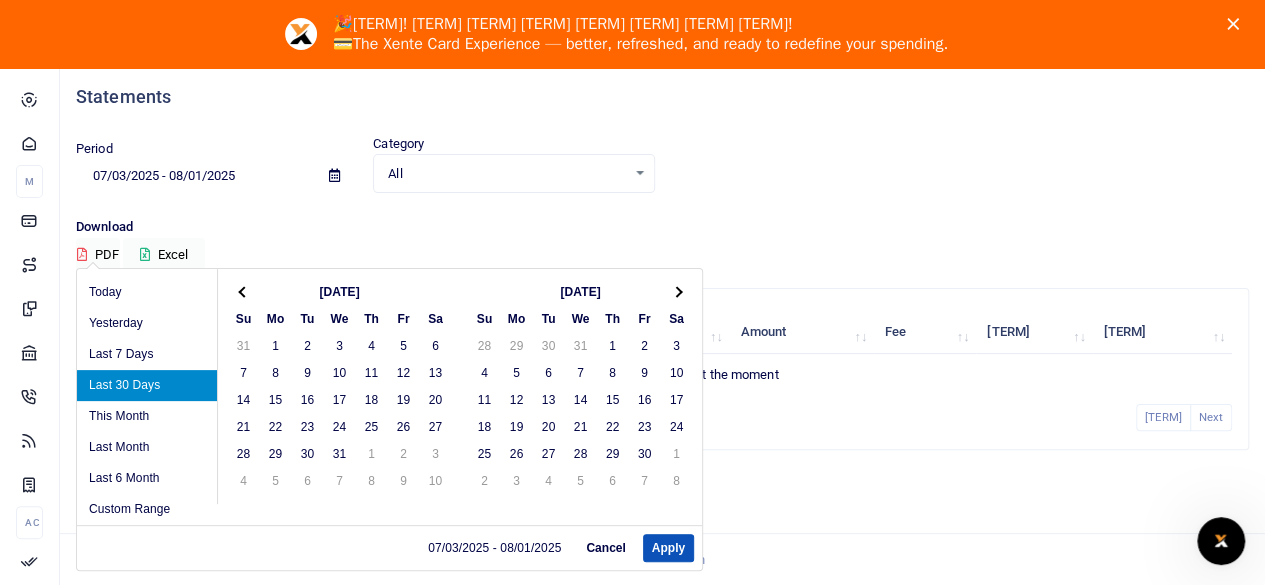 click at bounding box center [244, 291] 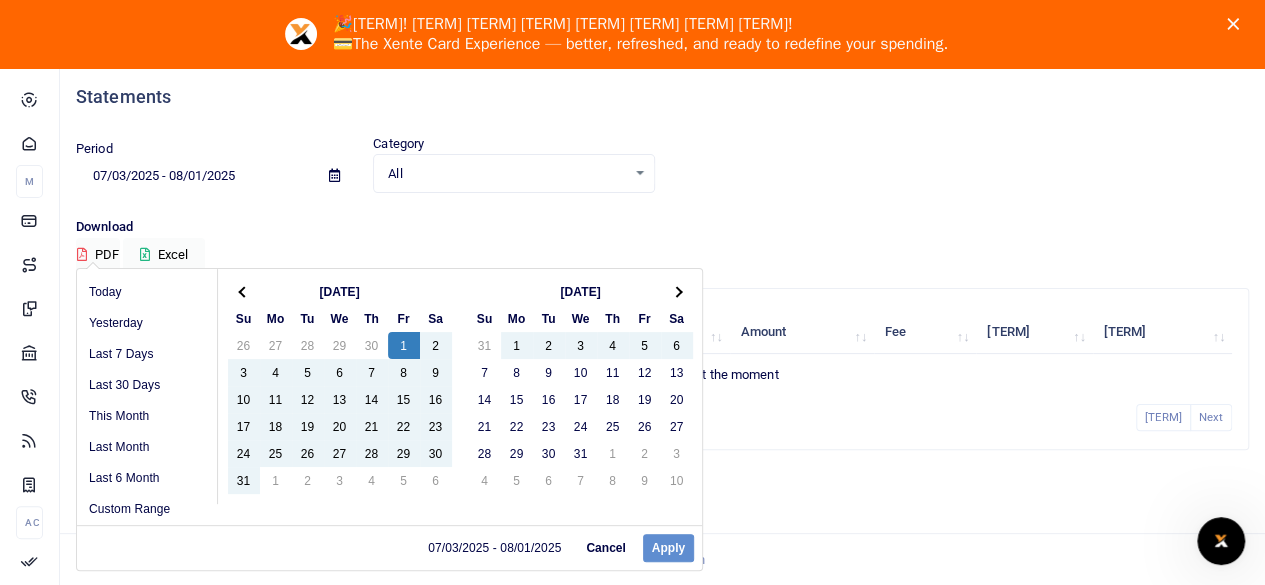click on "Sa" at bounding box center [677, 318] 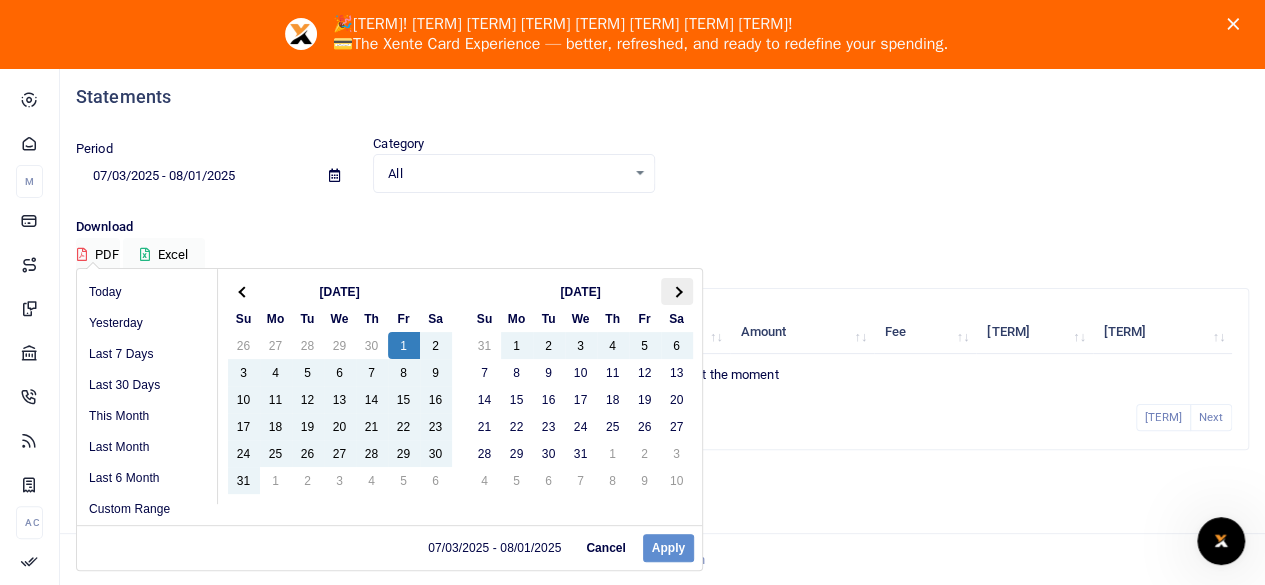 click at bounding box center [677, 291] 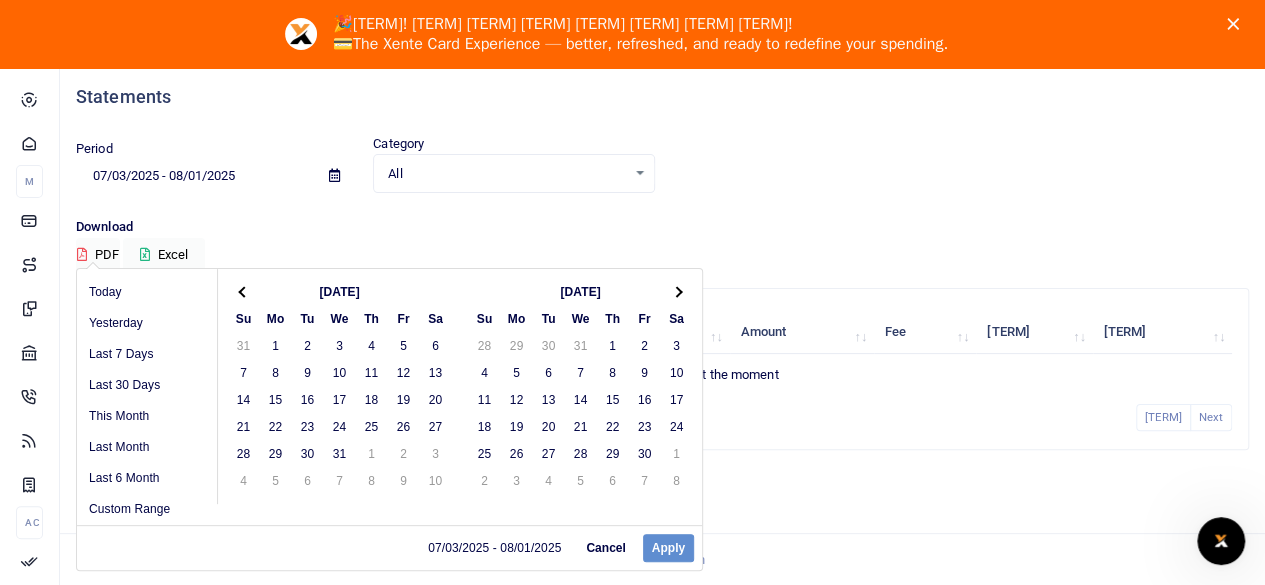 click at bounding box center (677, 291) 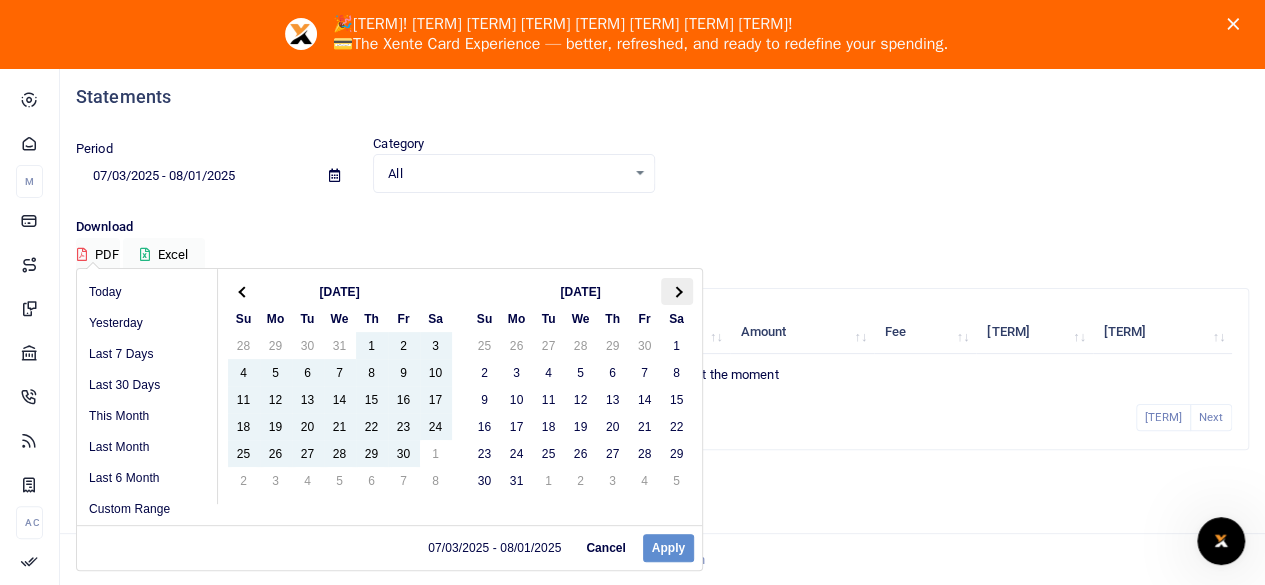 click at bounding box center [676, 291] 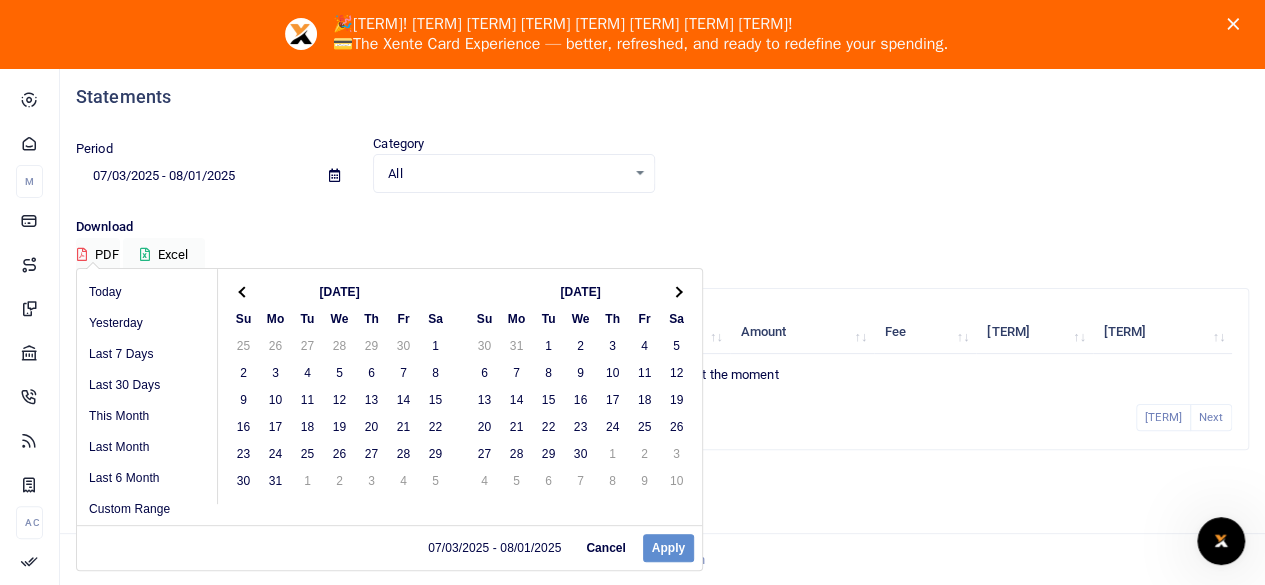click at bounding box center [676, 291] 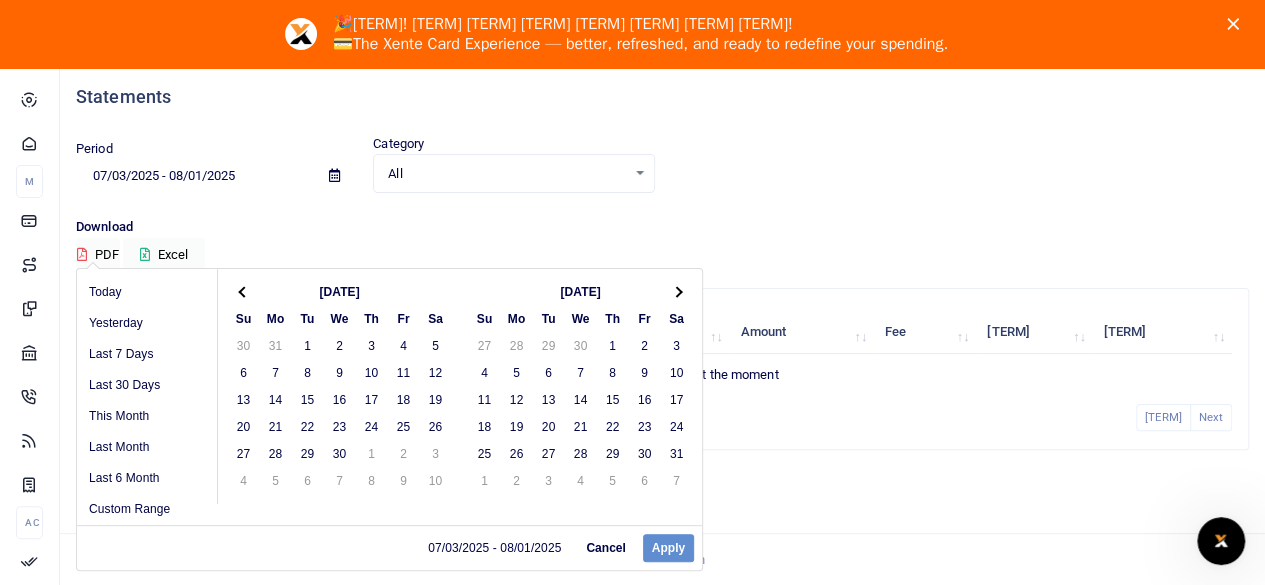 click at bounding box center (676, 291) 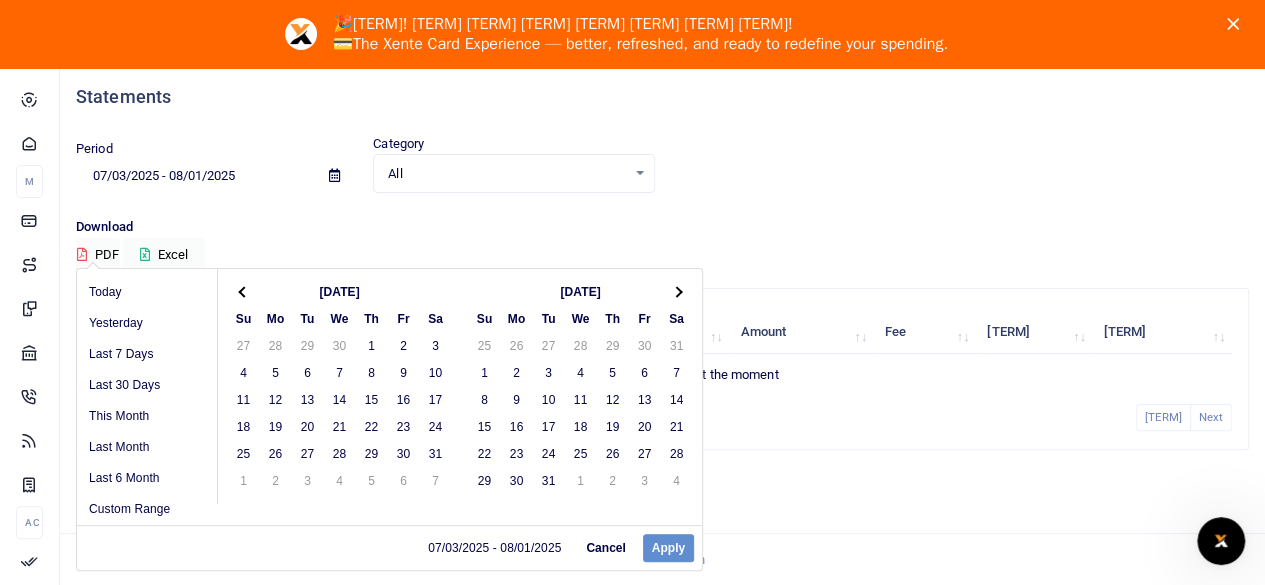 click at bounding box center [676, 291] 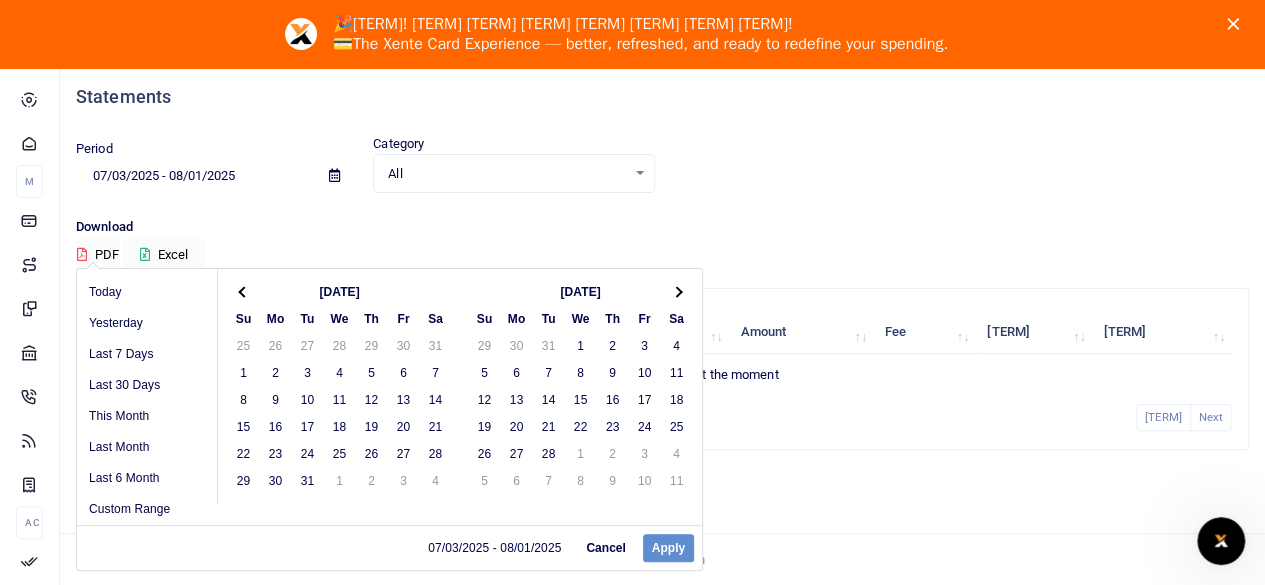 click at bounding box center [676, 291] 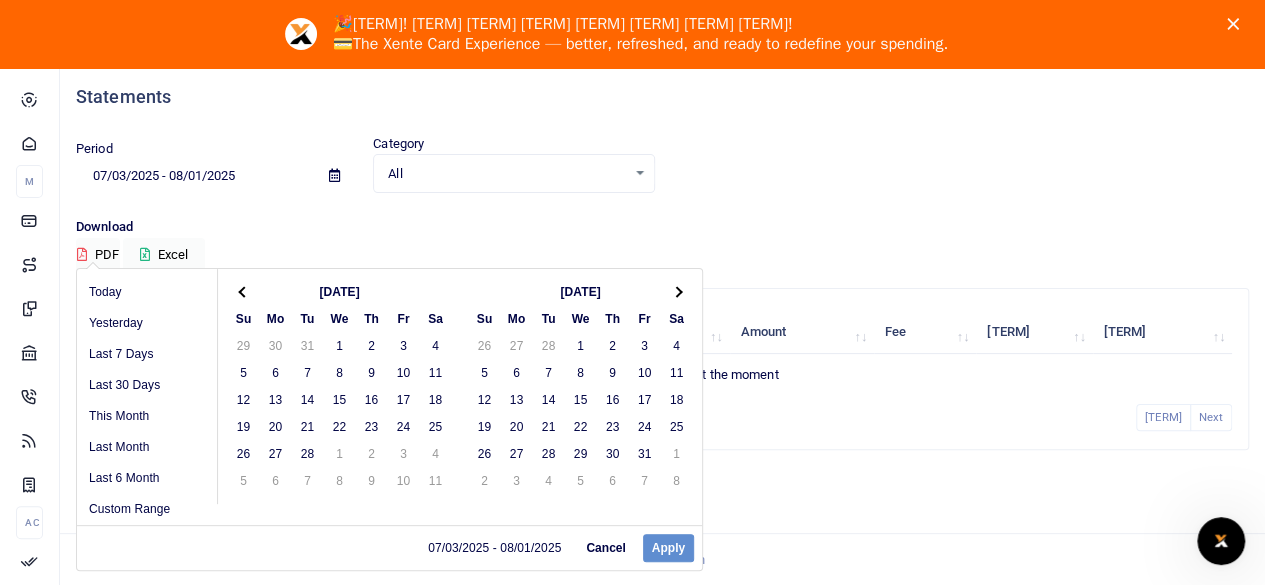click at bounding box center (676, 291) 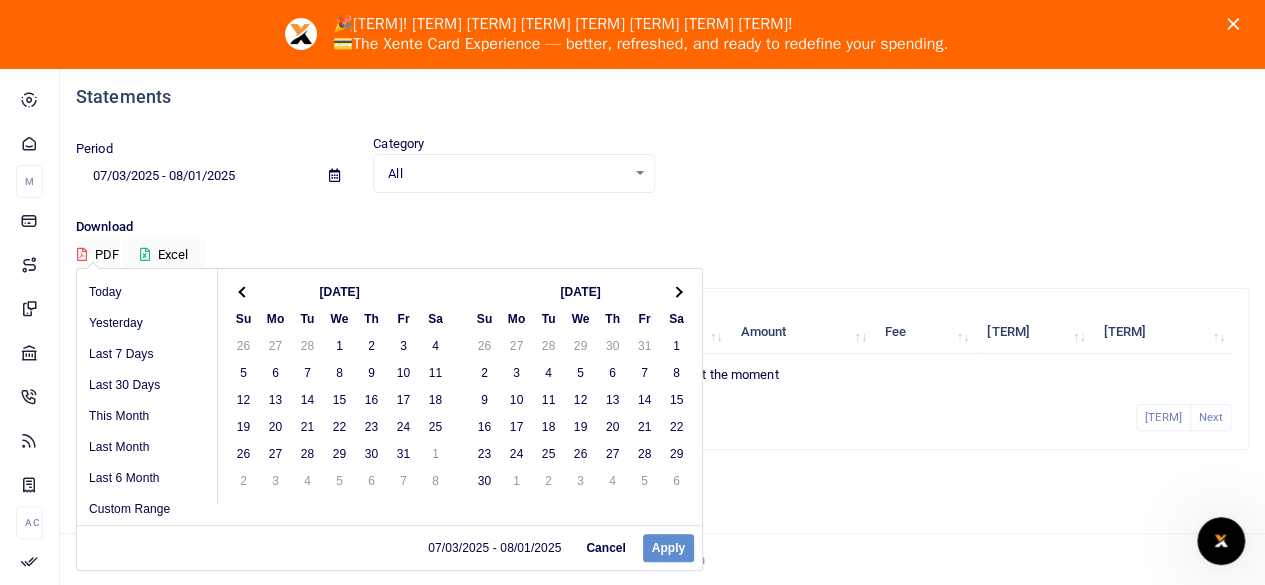 click at bounding box center [676, 291] 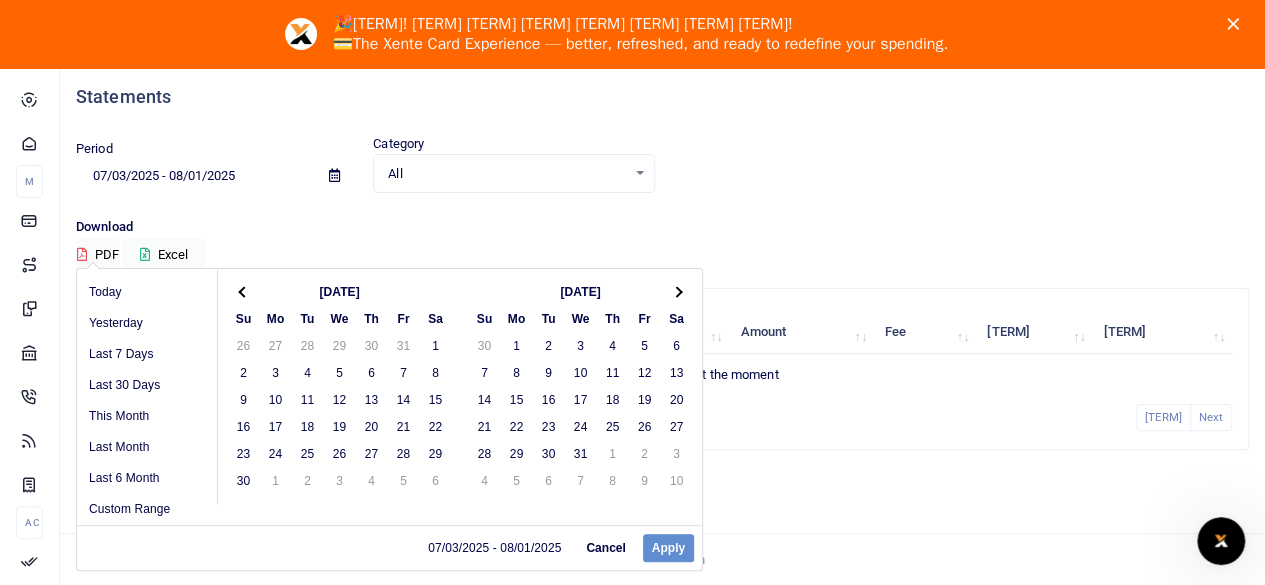 click at bounding box center [676, 291] 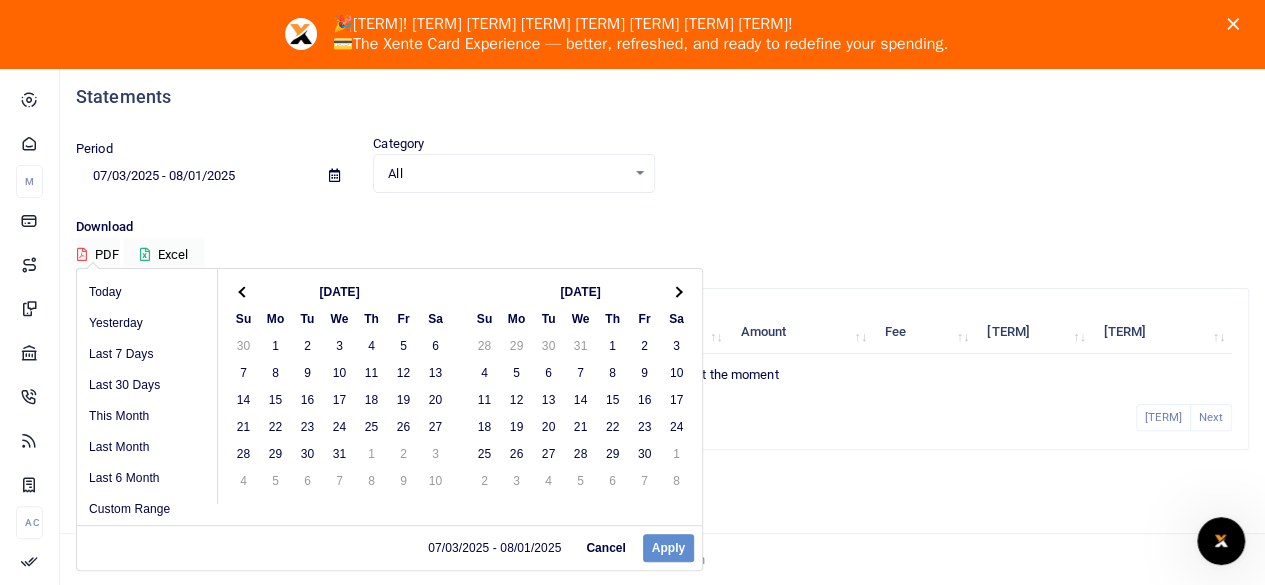 click at bounding box center (676, 291) 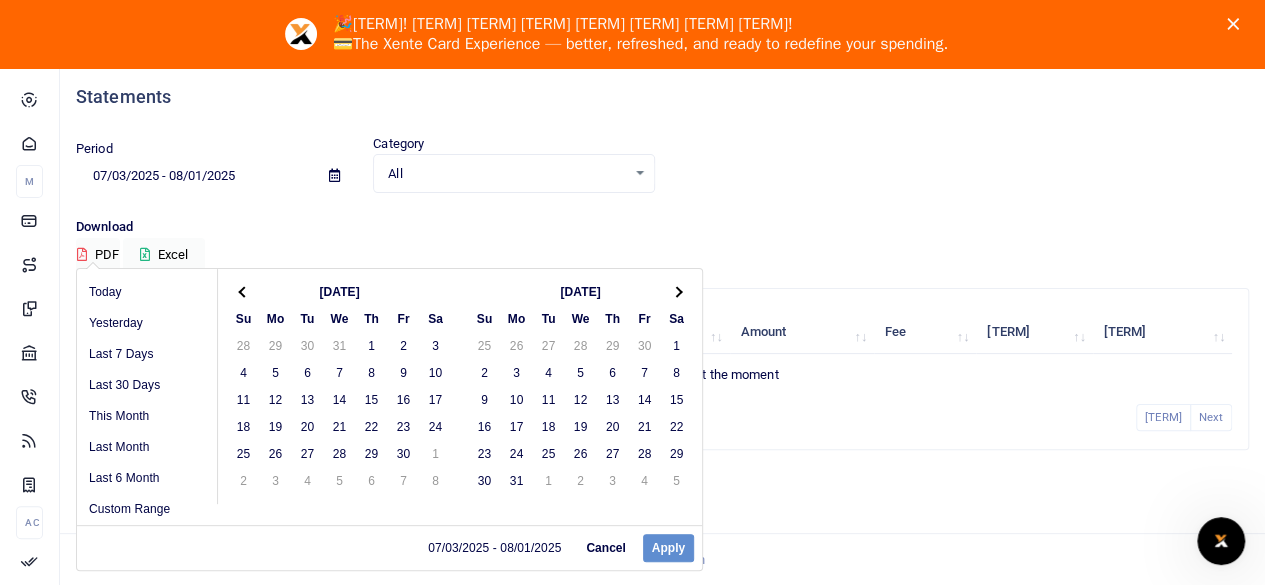 click at bounding box center (676, 291) 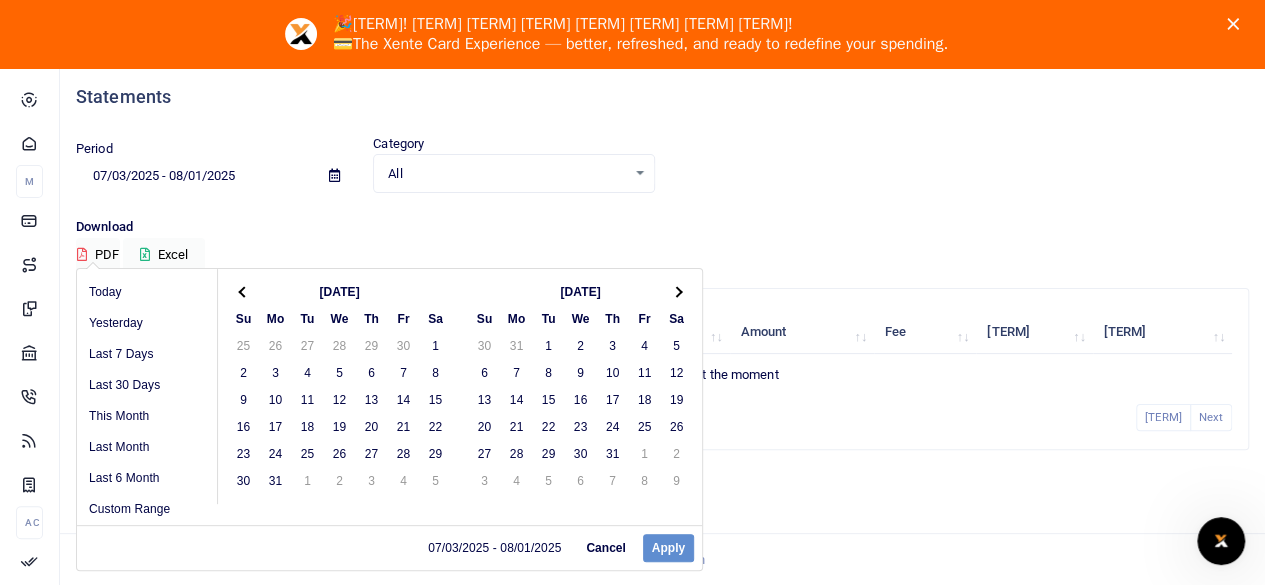 click at bounding box center [676, 291] 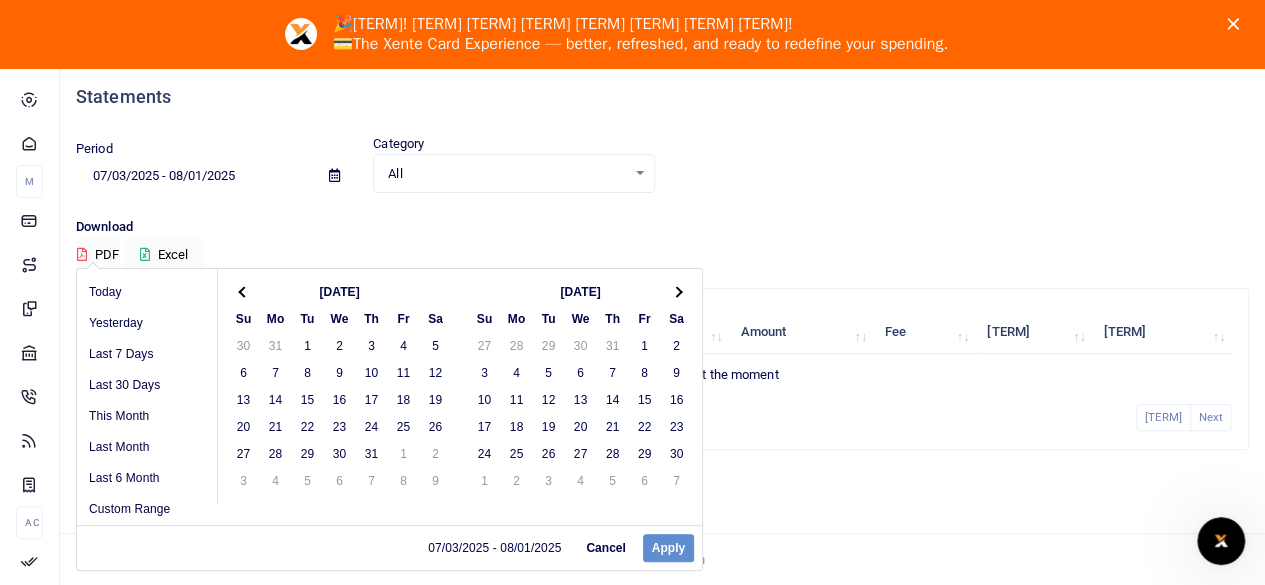 click at bounding box center (676, 291) 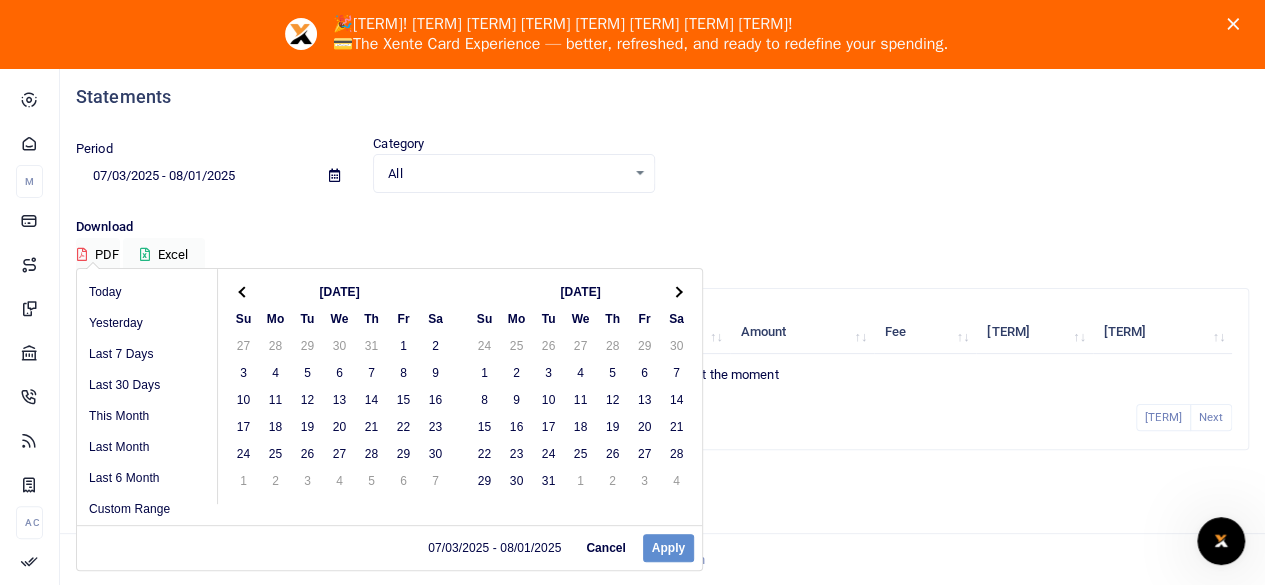 click at bounding box center (676, 291) 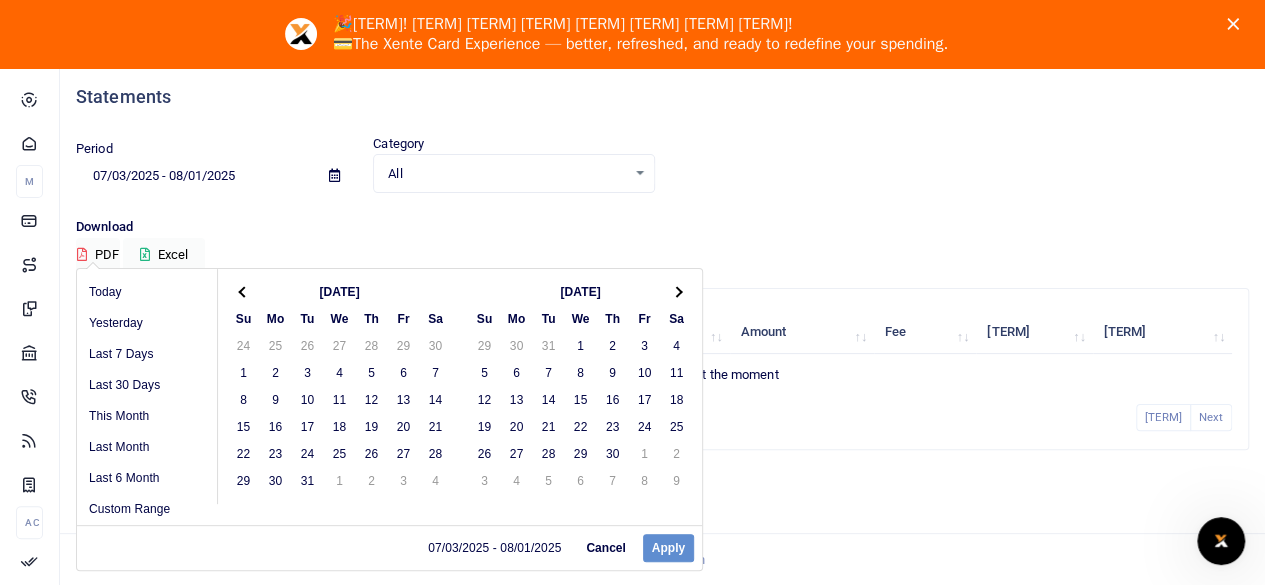 click at bounding box center [676, 291] 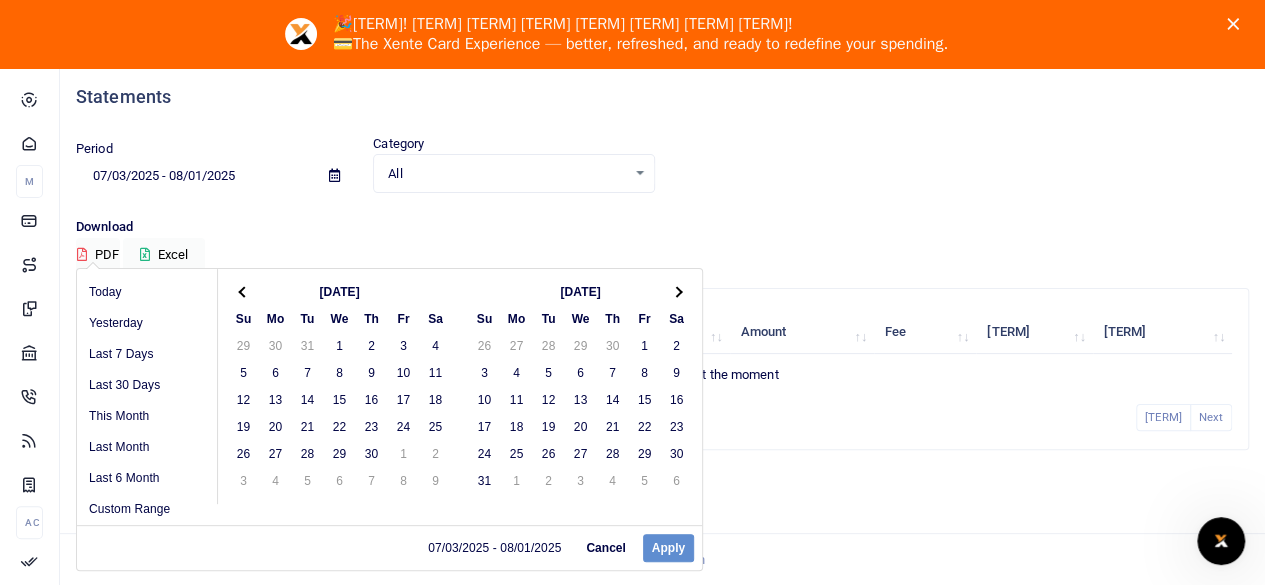 click at bounding box center [676, 291] 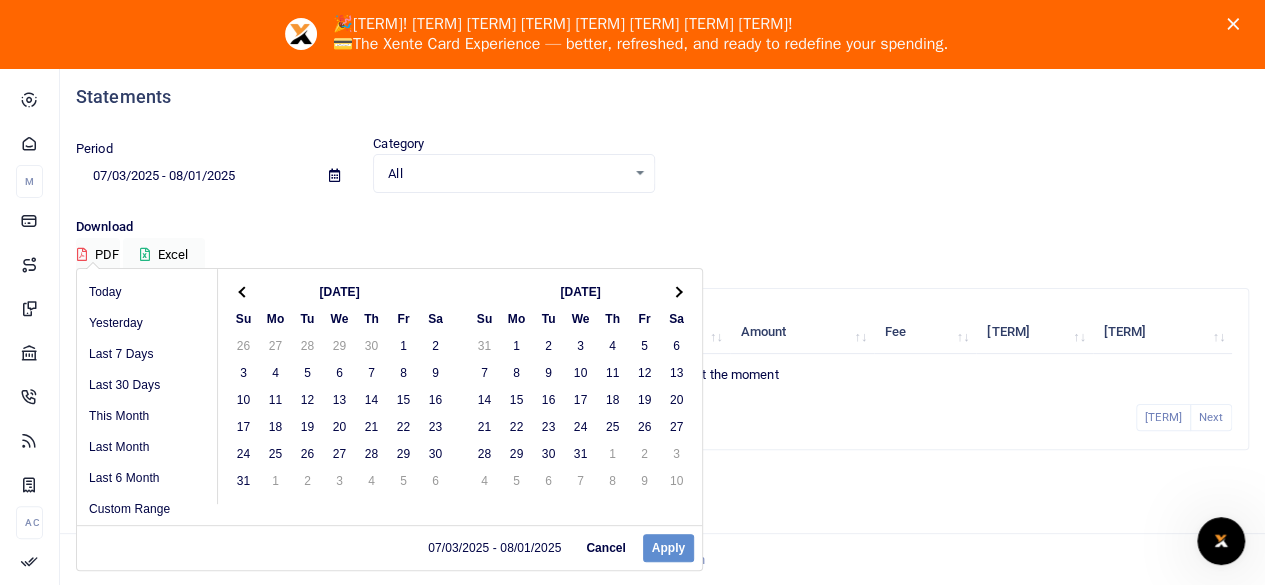 click at bounding box center [676, 291] 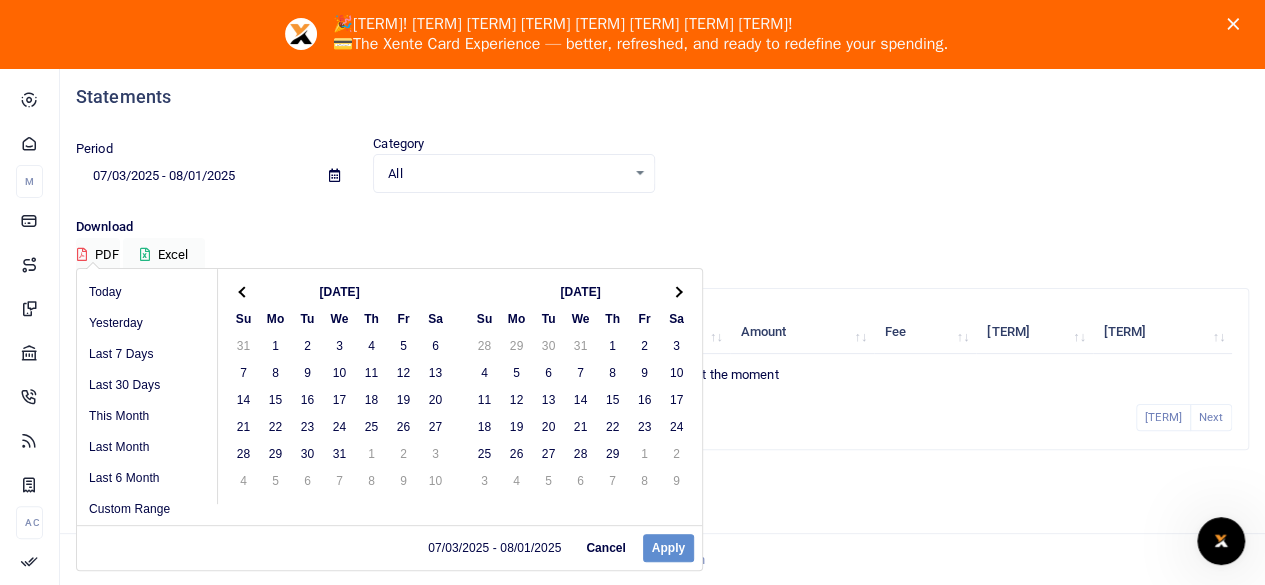 click at bounding box center (676, 291) 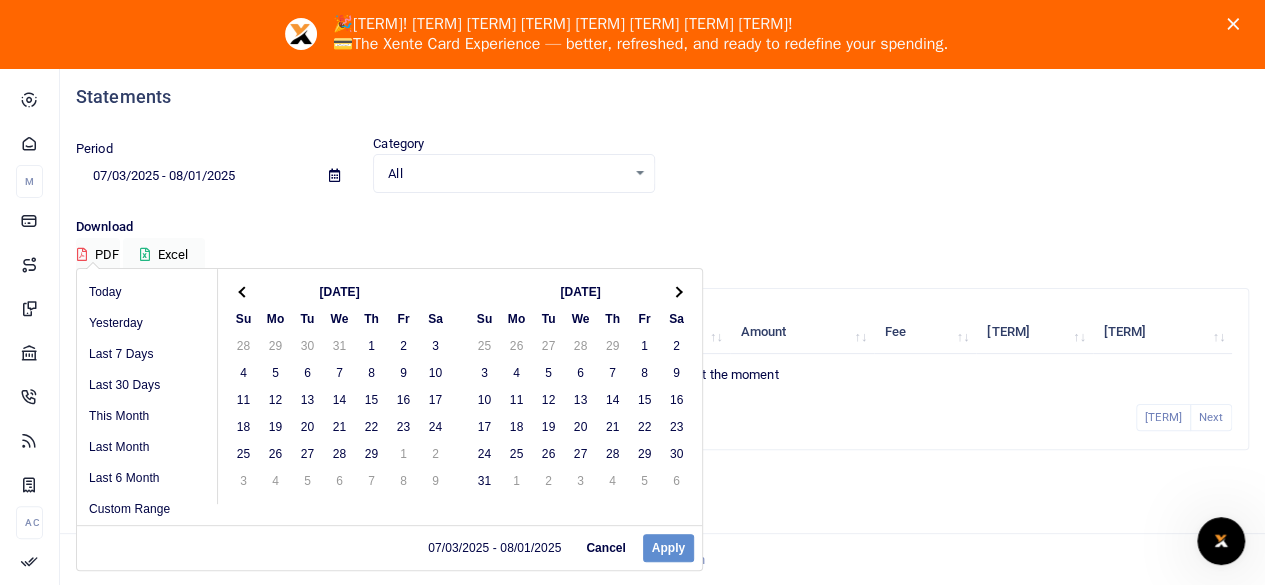 click at bounding box center [676, 291] 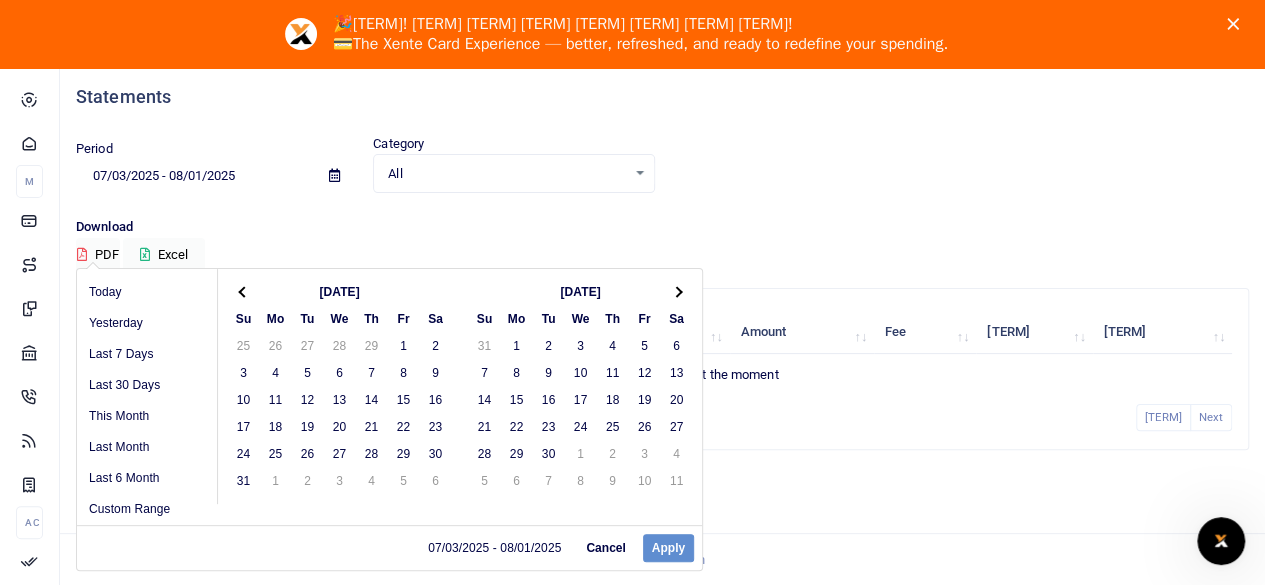 click at bounding box center [676, 291] 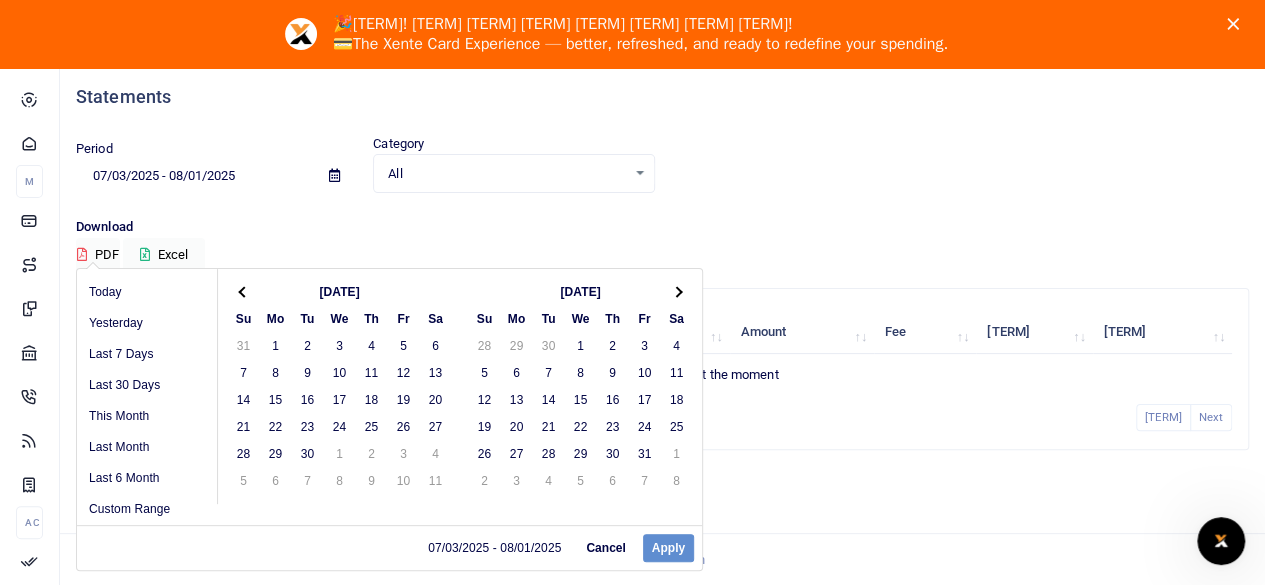 click at bounding box center (676, 291) 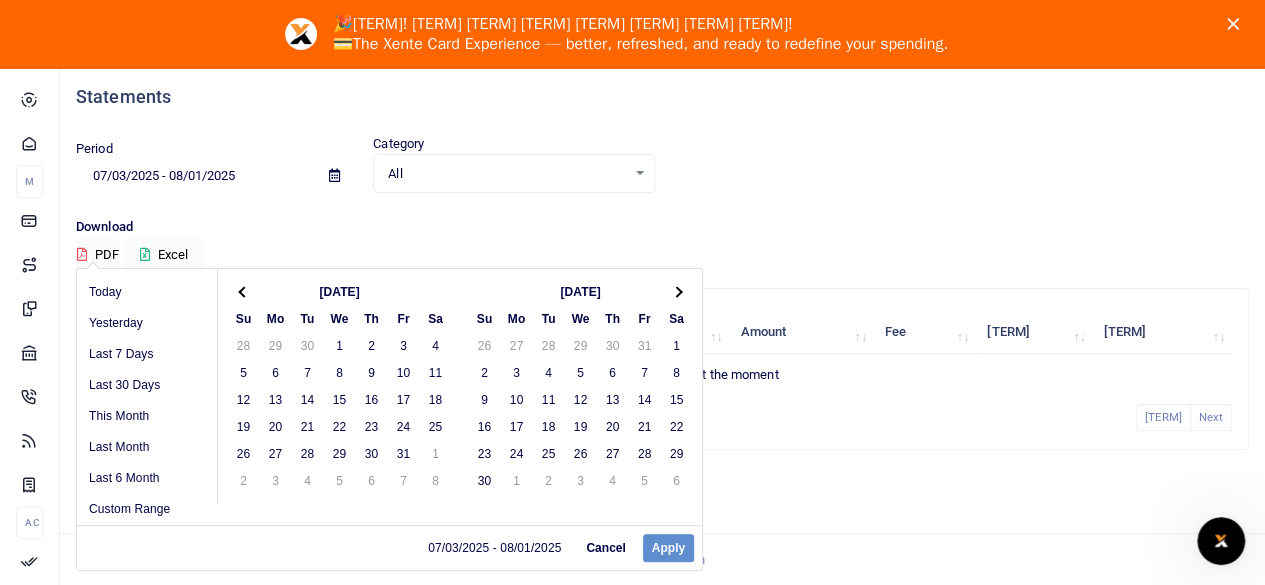 click at bounding box center [676, 291] 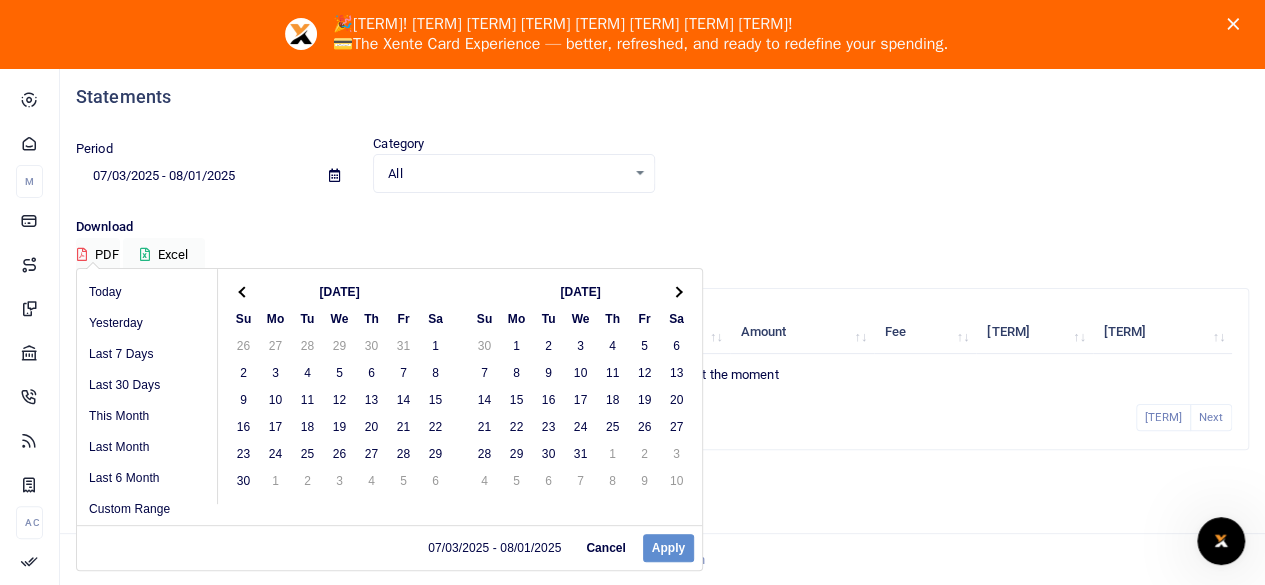 click at bounding box center (676, 291) 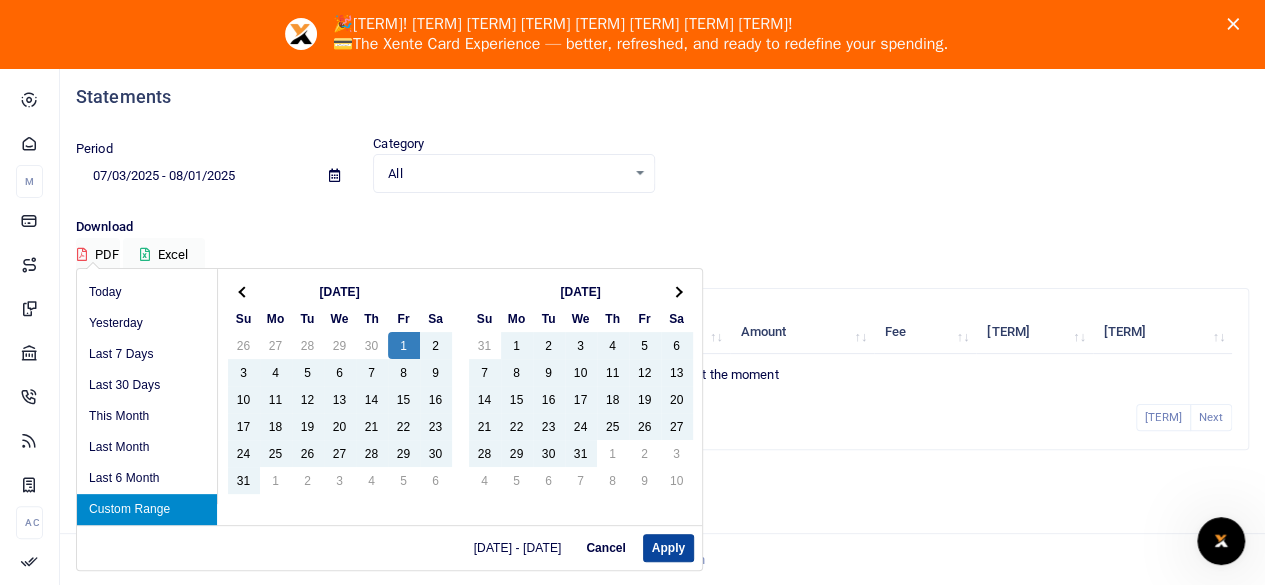 click on "Apply" at bounding box center (668, 548) 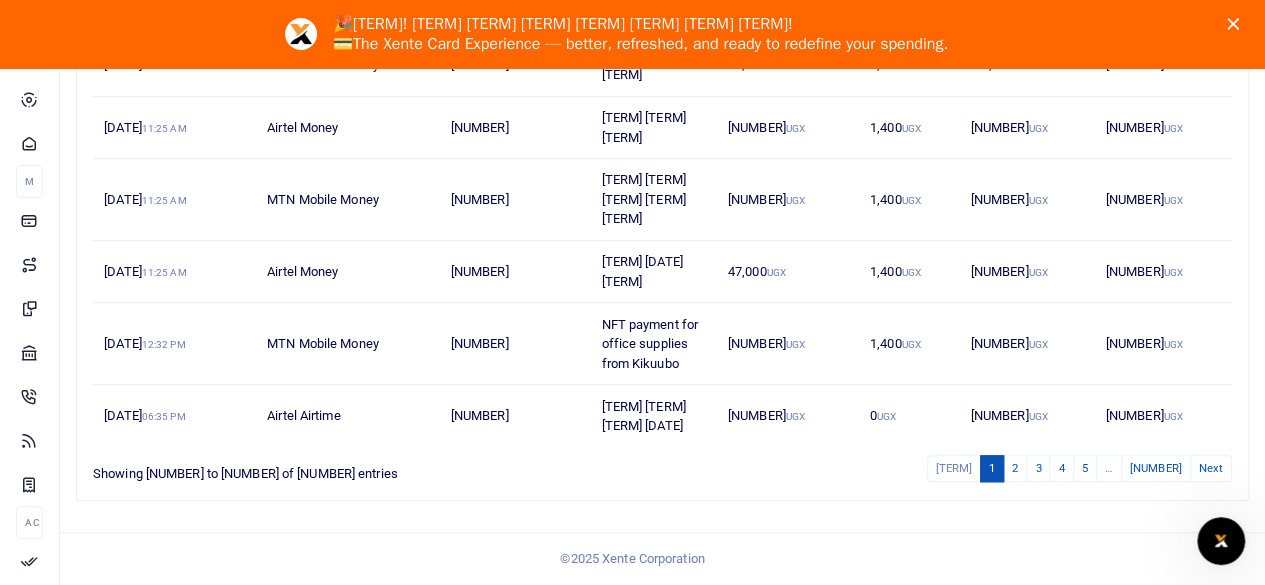 scroll, scrollTop: 806, scrollLeft: 0, axis: vertical 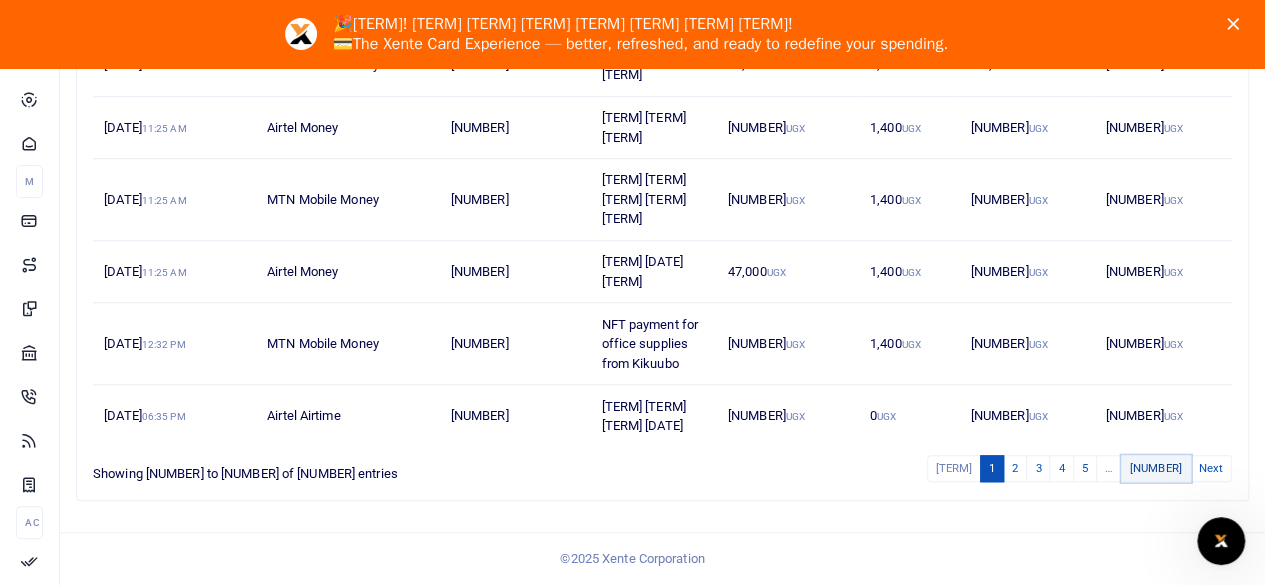 click on "197" at bounding box center [1156, 468] 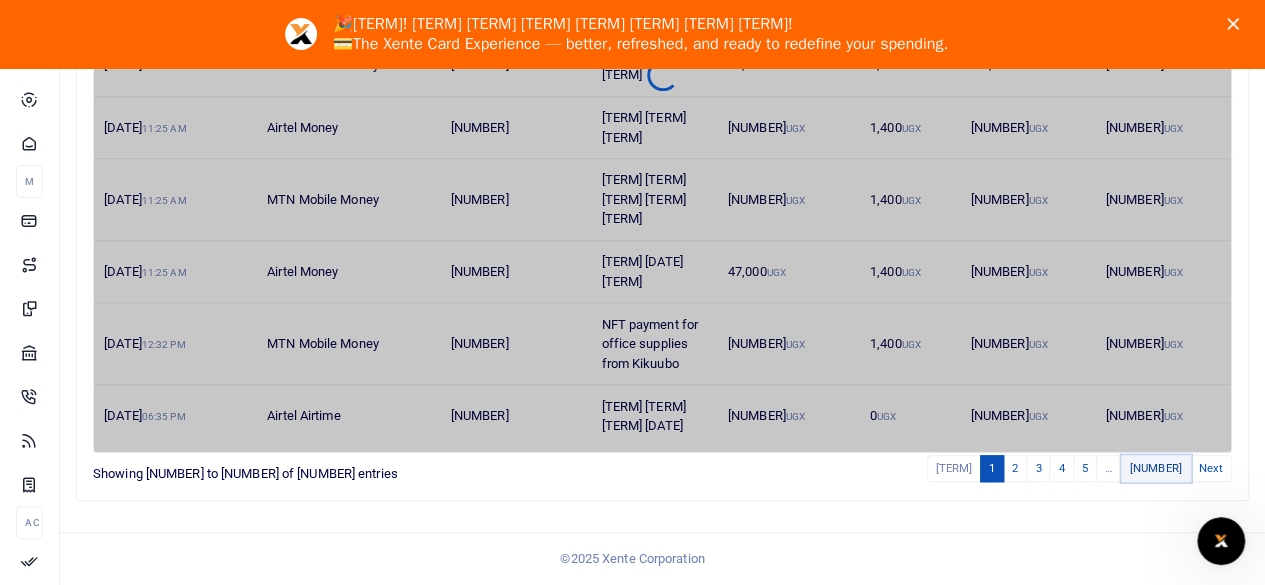 click on "197" at bounding box center [1156, 468] 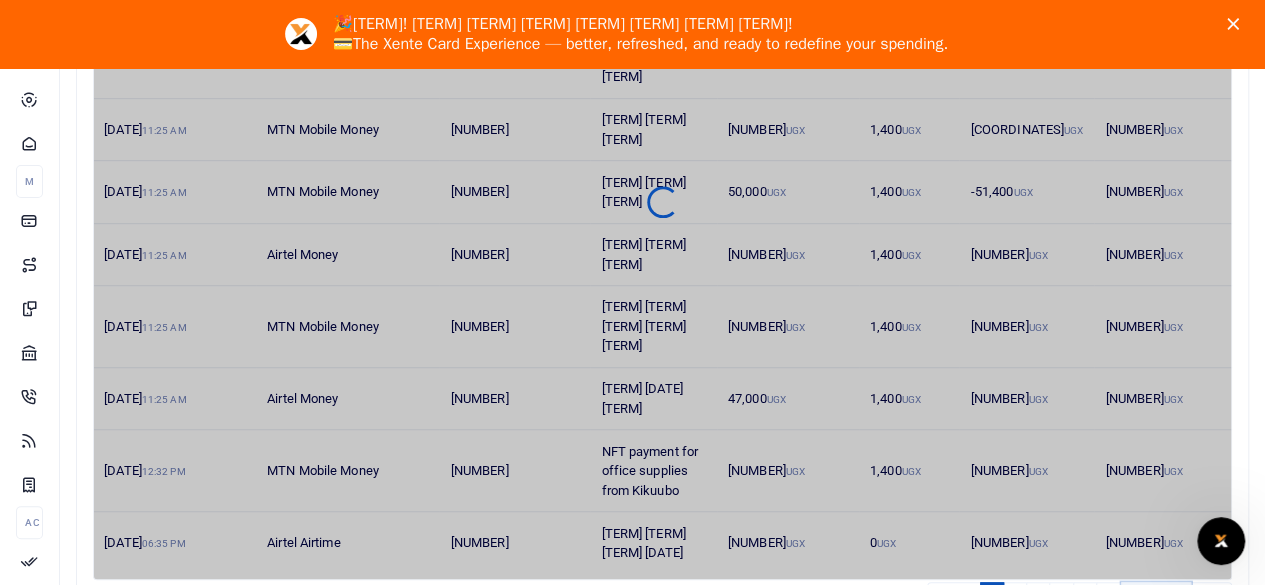 scroll, scrollTop: 806, scrollLeft: 0, axis: vertical 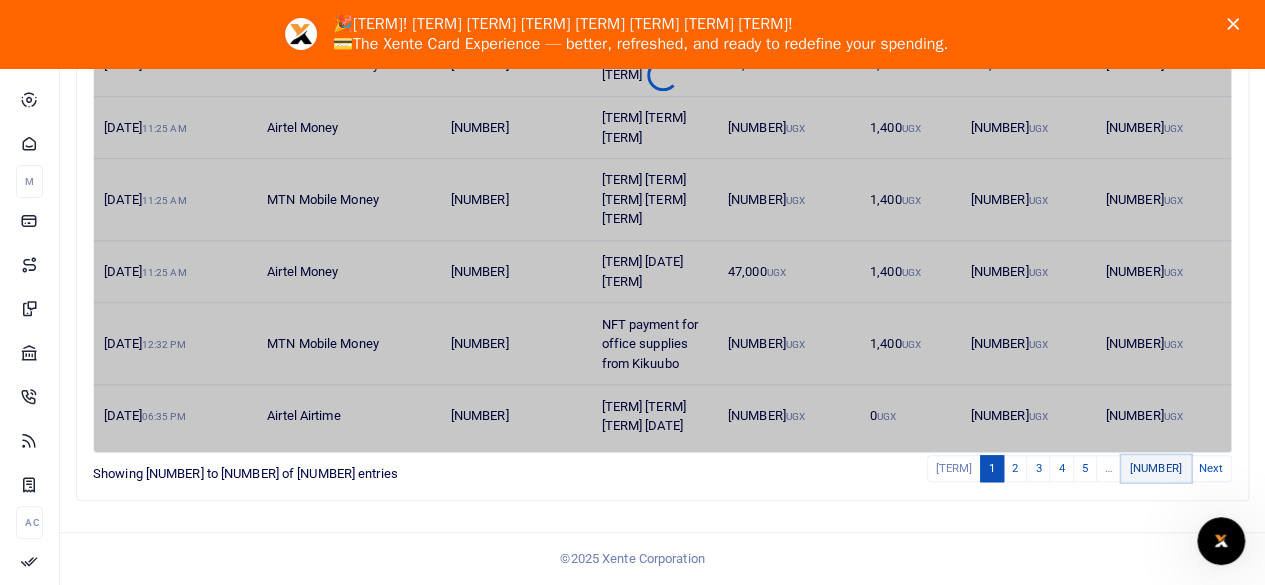 click on "197" at bounding box center (1156, 468) 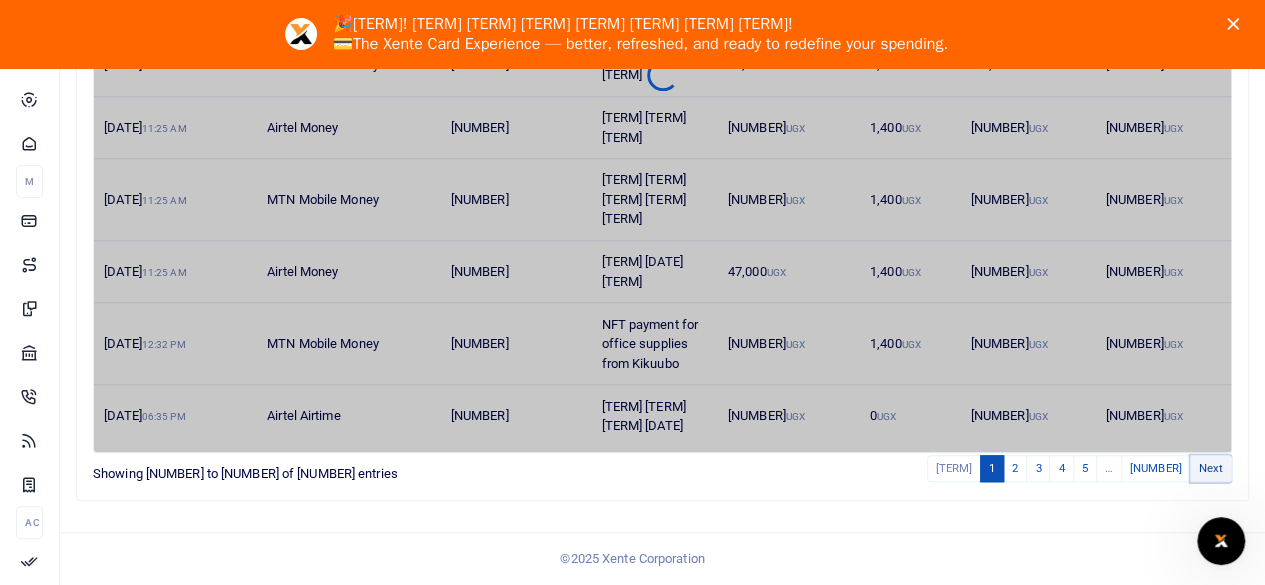 click on "Next" at bounding box center [1211, 468] 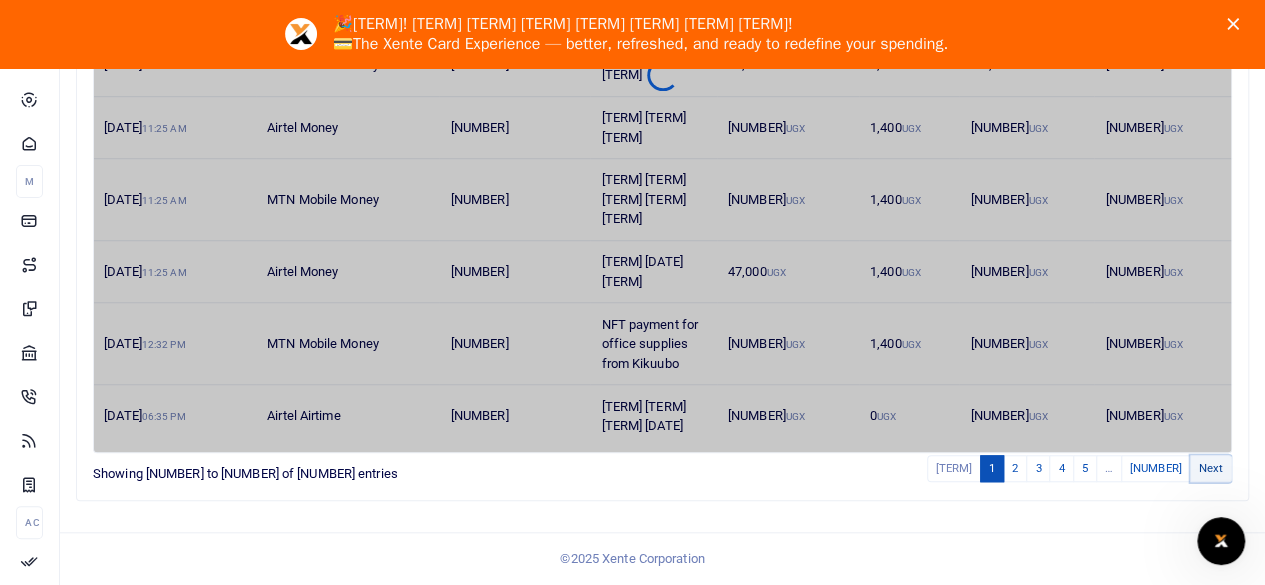 scroll, scrollTop: 806, scrollLeft: 0, axis: vertical 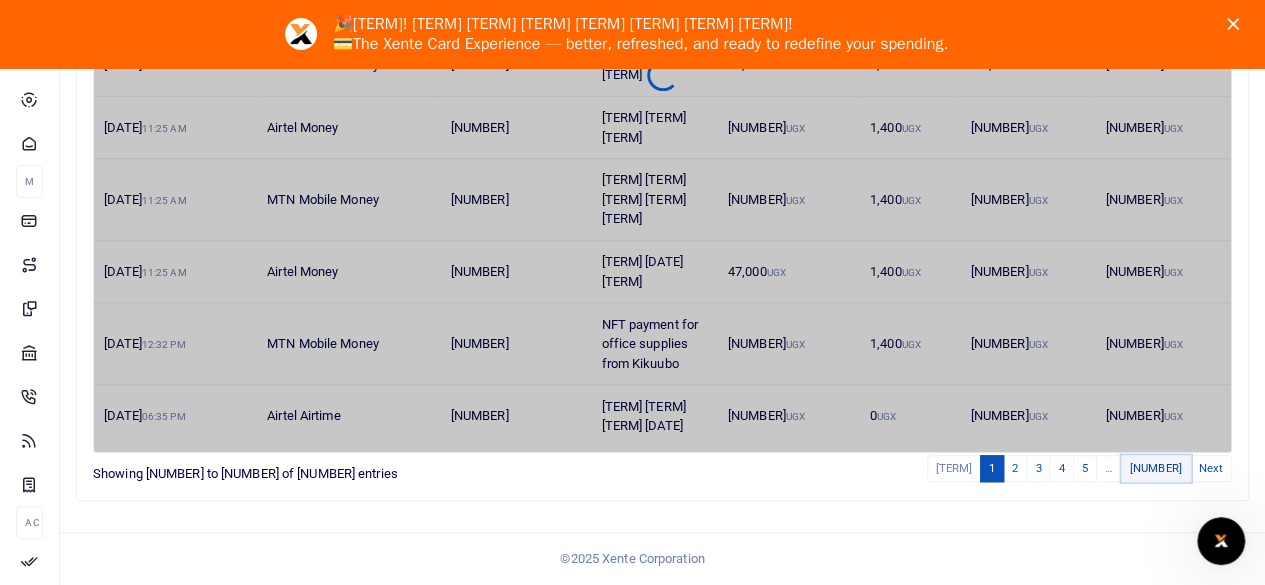 click on "197" at bounding box center (1156, 468) 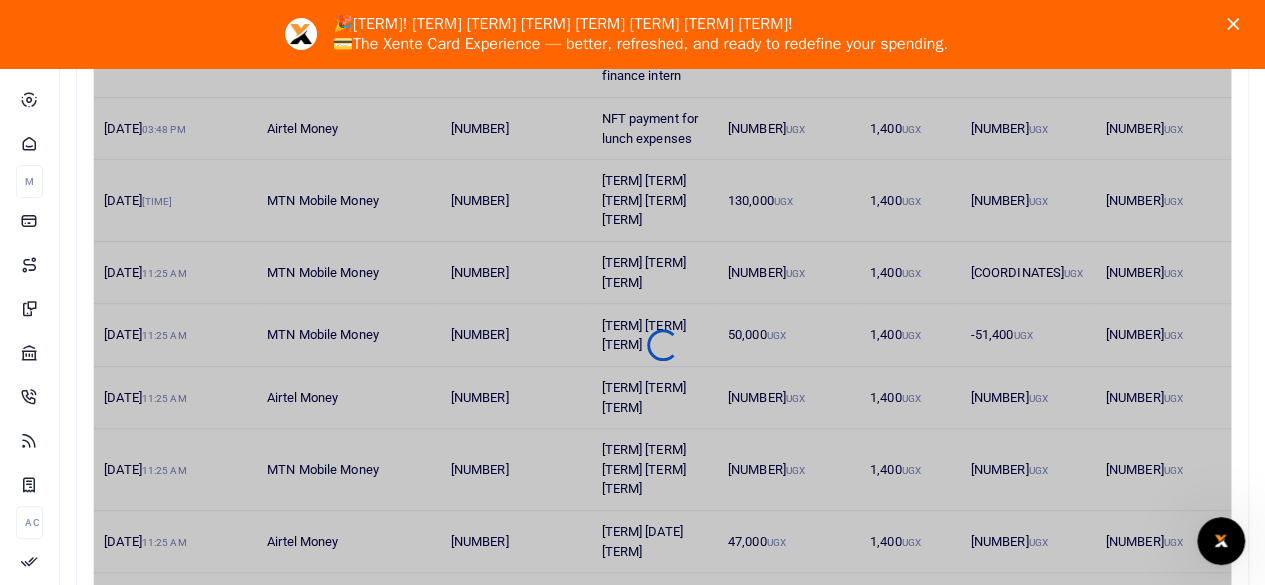 scroll, scrollTop: 6, scrollLeft: 0, axis: vertical 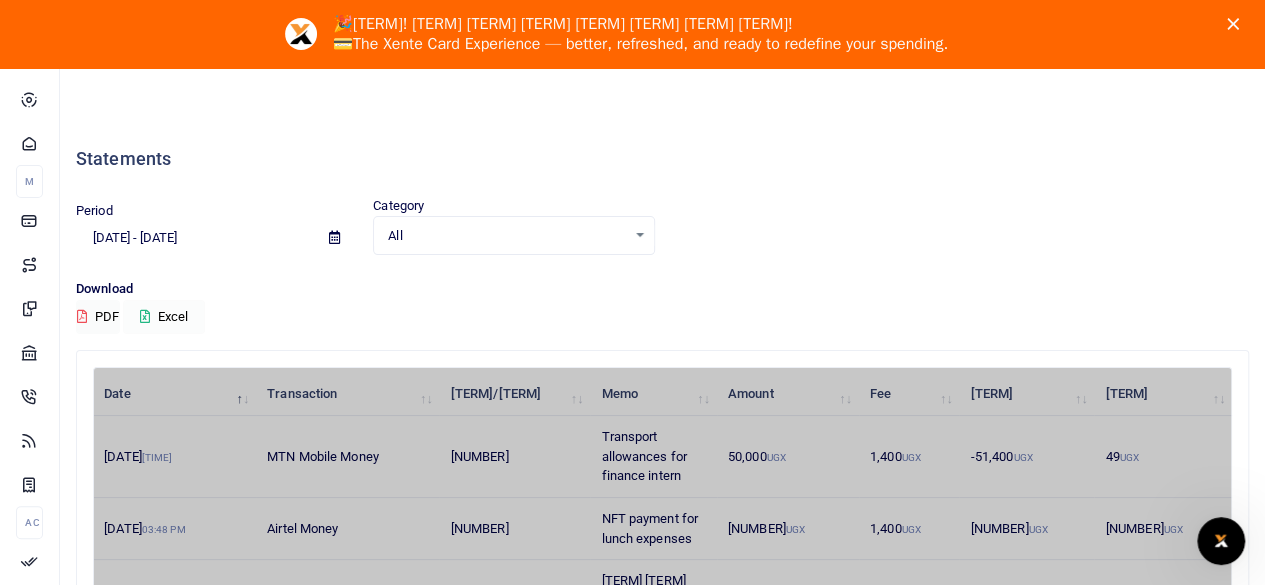 click on "Excel" at bounding box center [164, 317] 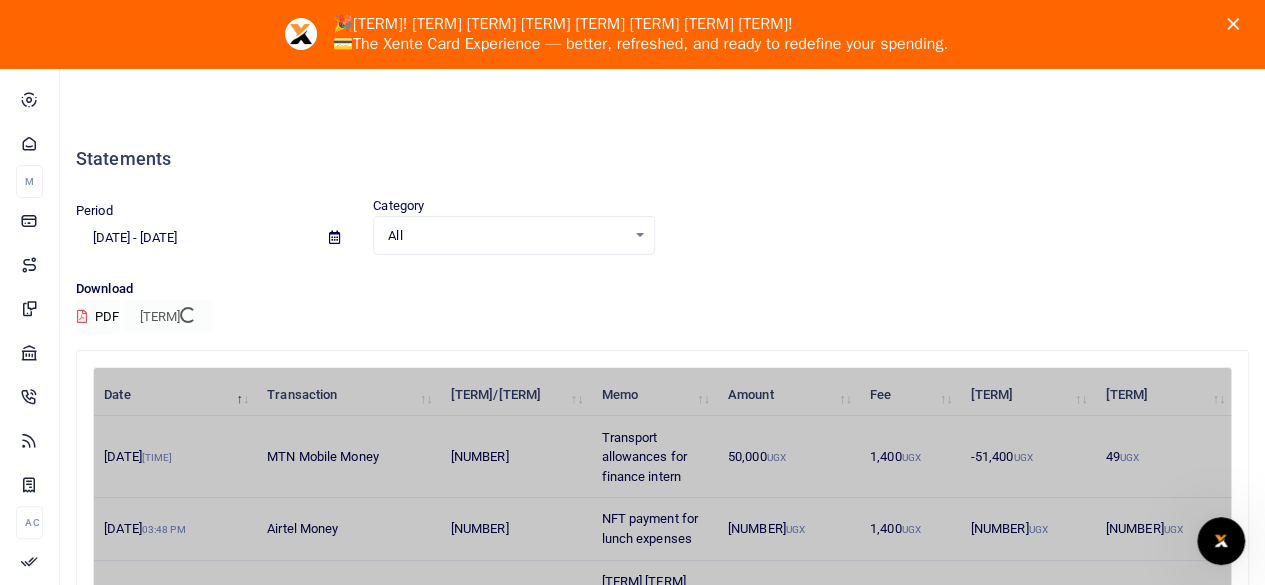 click on "PDF" at bounding box center (98, 317) 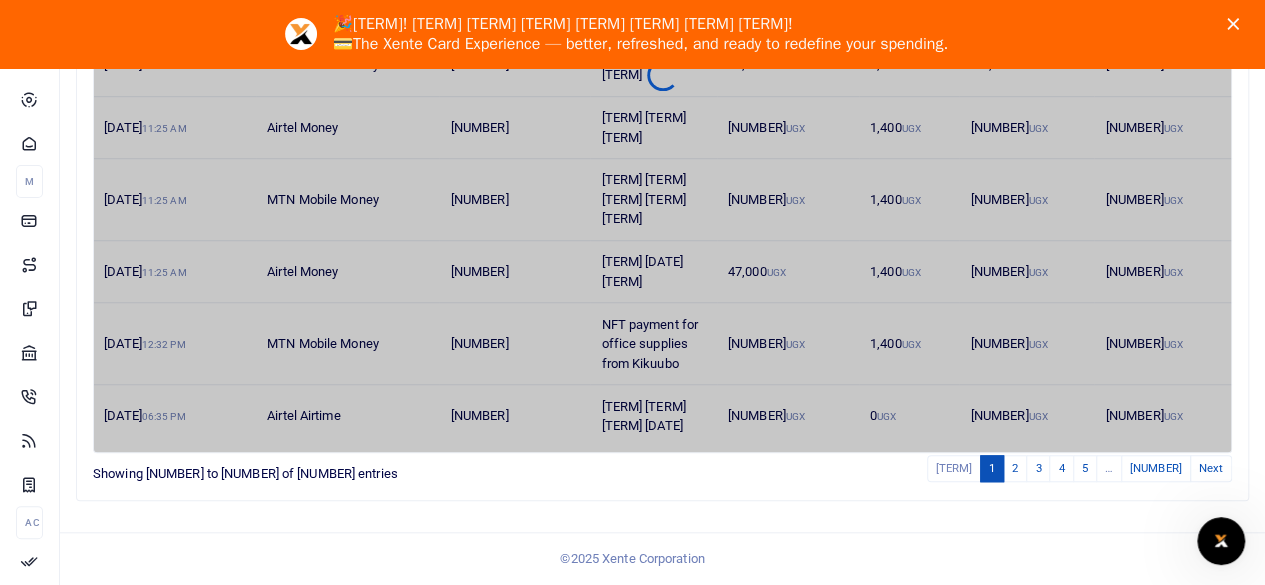 scroll, scrollTop: 806, scrollLeft: 0, axis: vertical 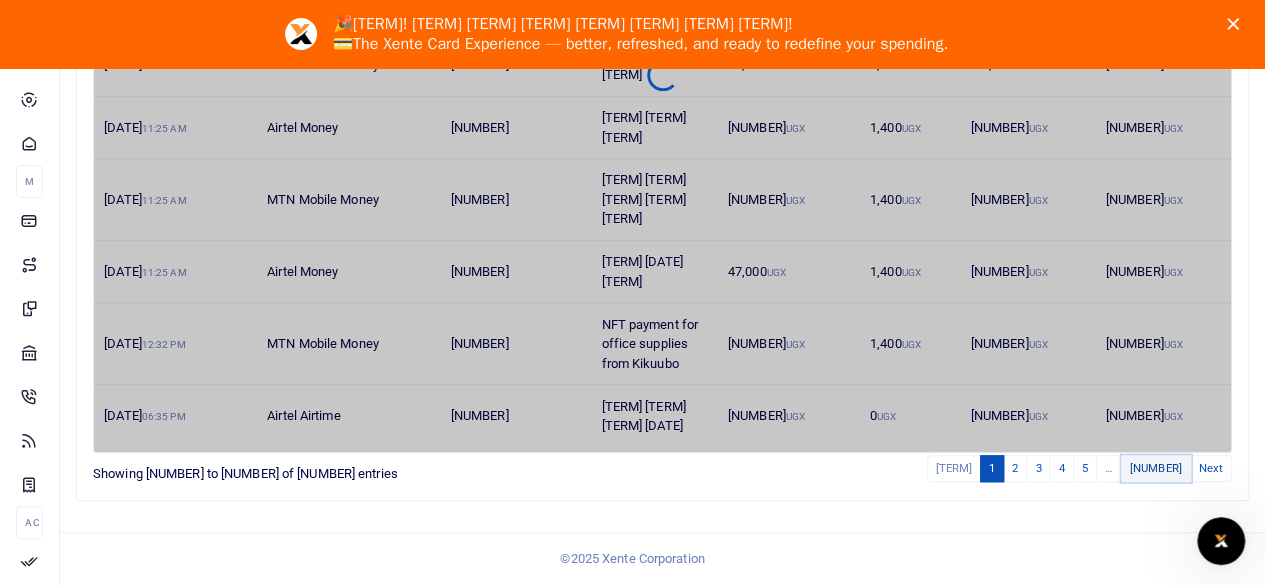click on "197" at bounding box center [1156, 468] 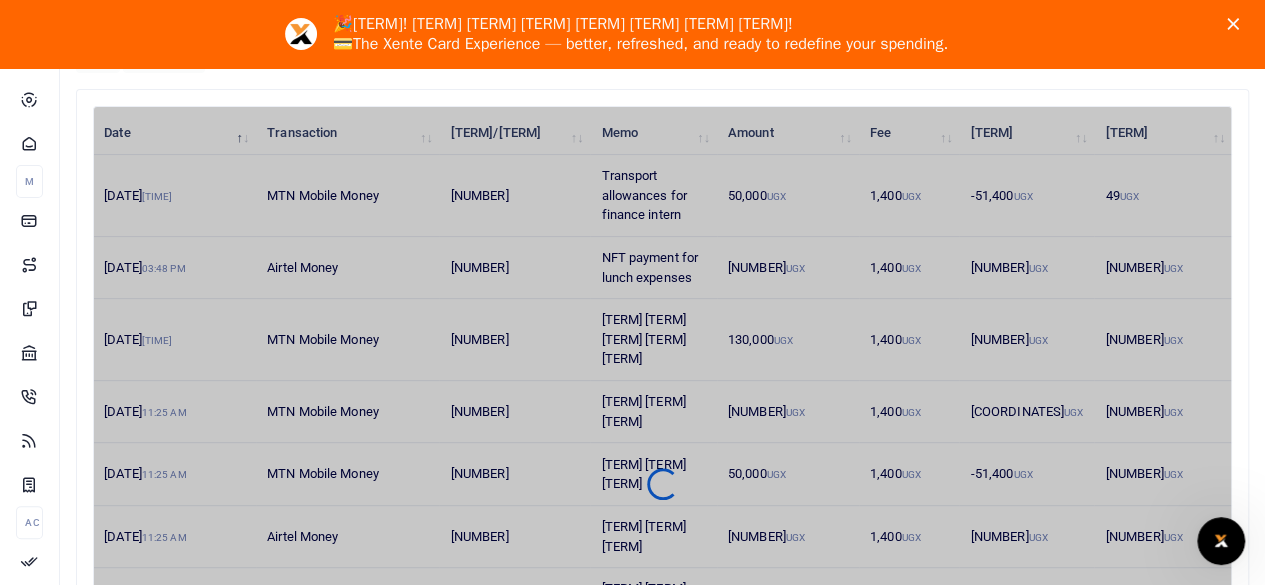 scroll, scrollTop: 6, scrollLeft: 0, axis: vertical 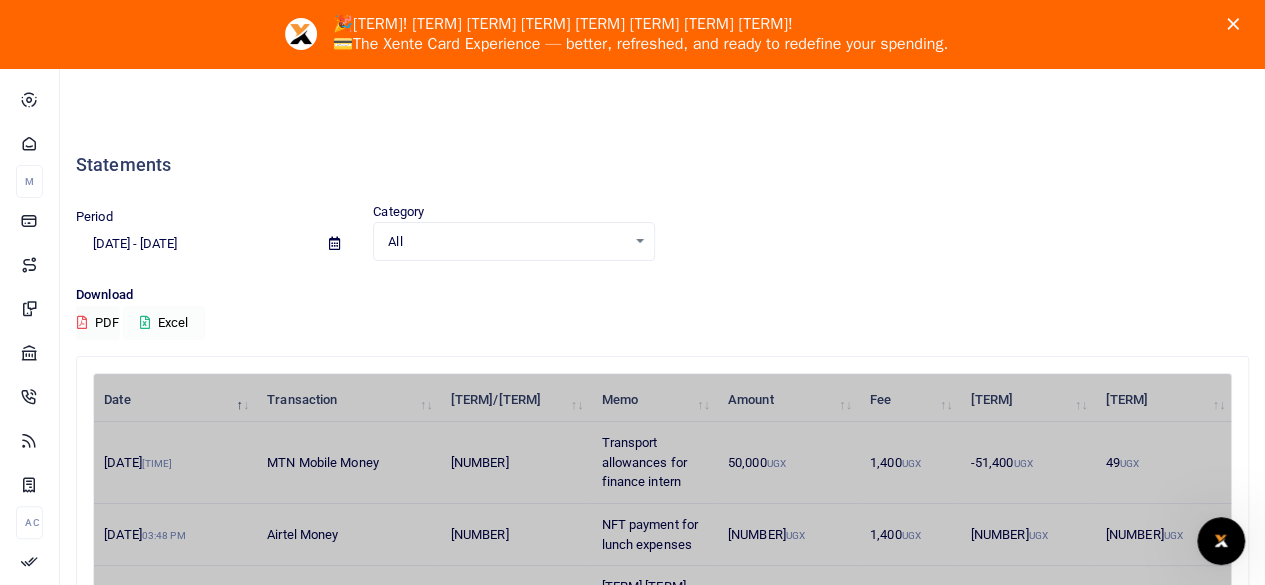 click on "Excel" at bounding box center [164, 323] 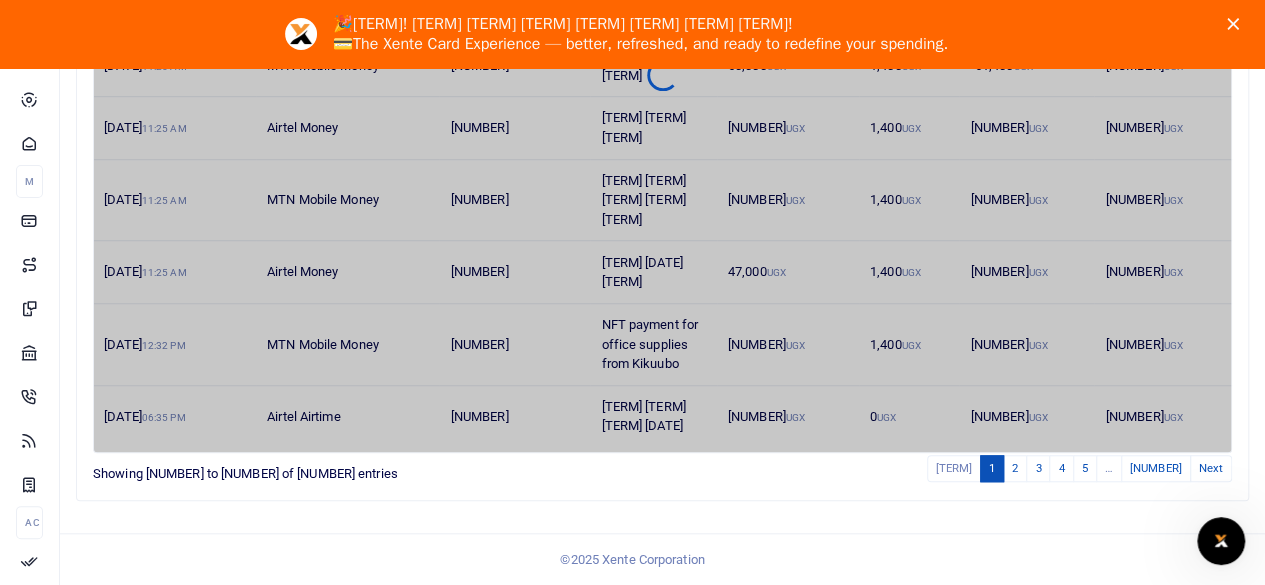scroll, scrollTop: 806, scrollLeft: 0, axis: vertical 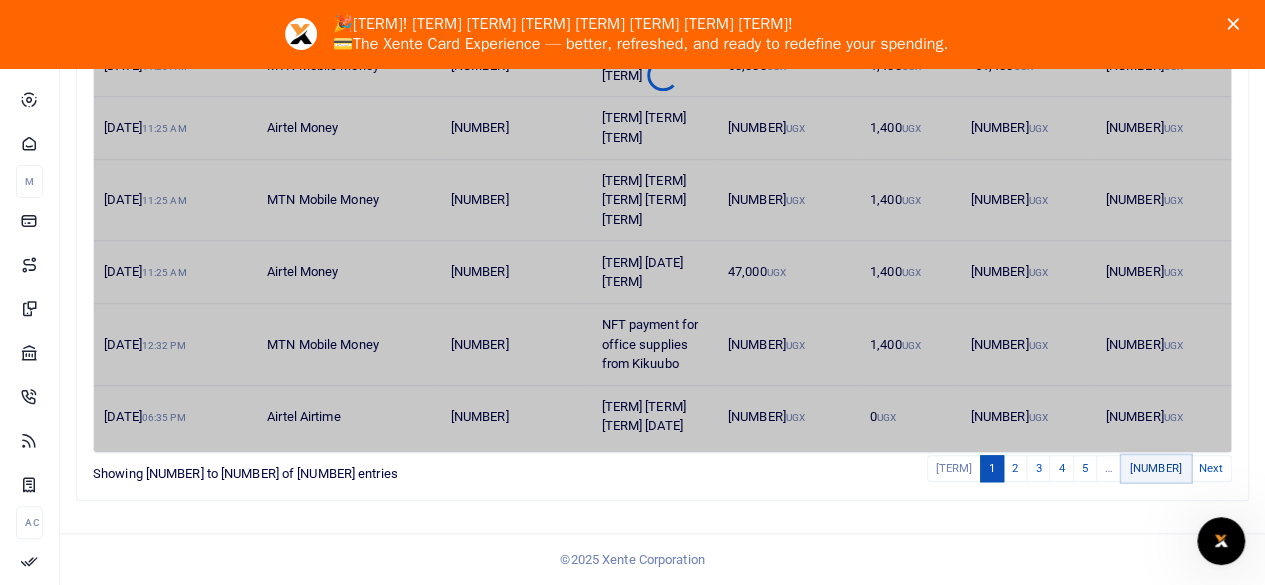 click on "197" at bounding box center [1156, 468] 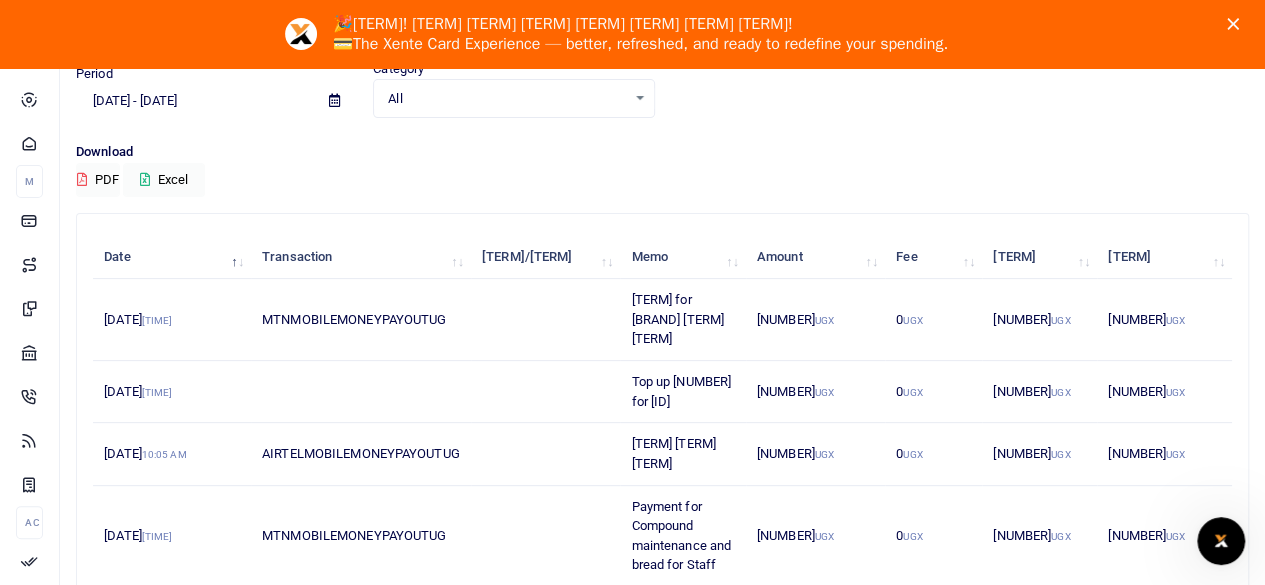 scroll, scrollTop: 0, scrollLeft: 0, axis: both 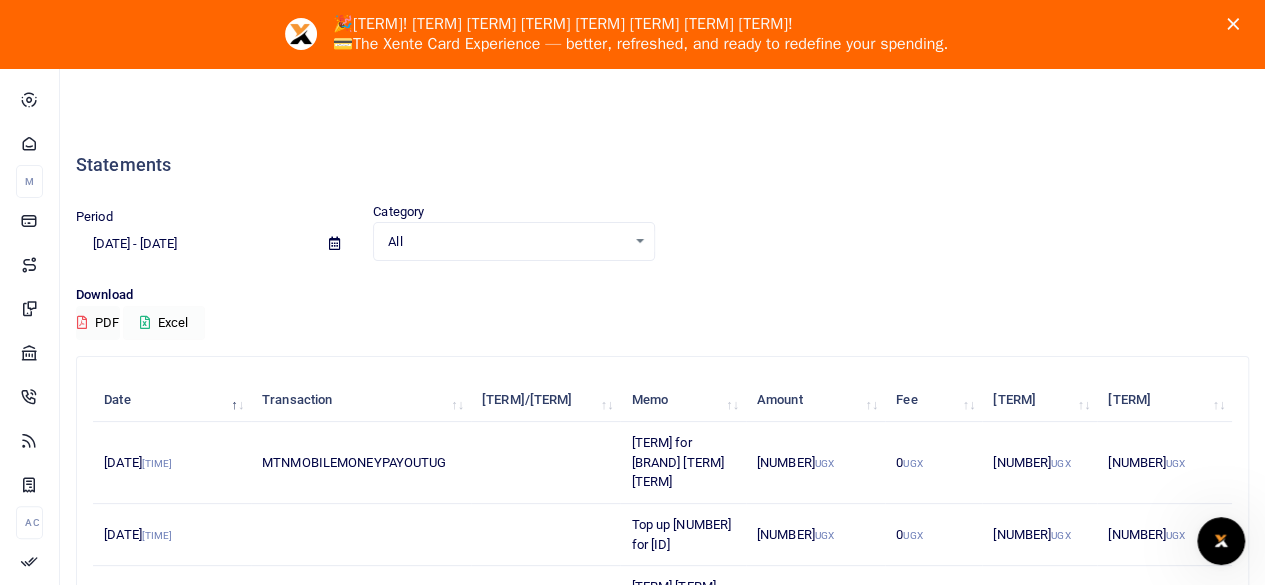 click on "Excel" at bounding box center (164, 323) 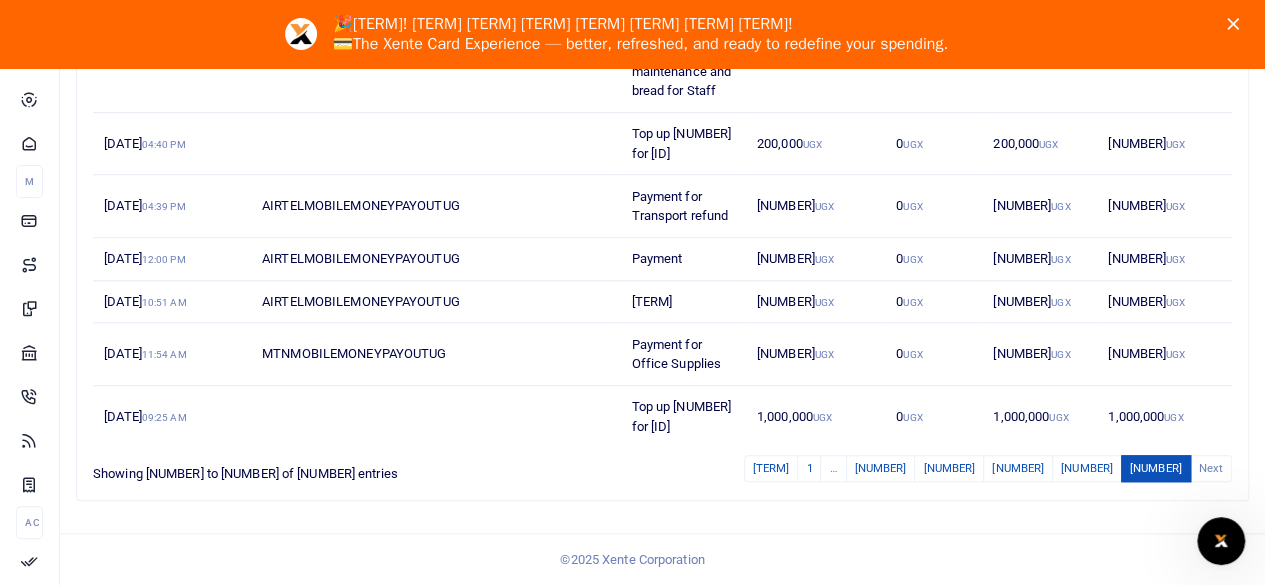 scroll, scrollTop: 806, scrollLeft: 0, axis: vertical 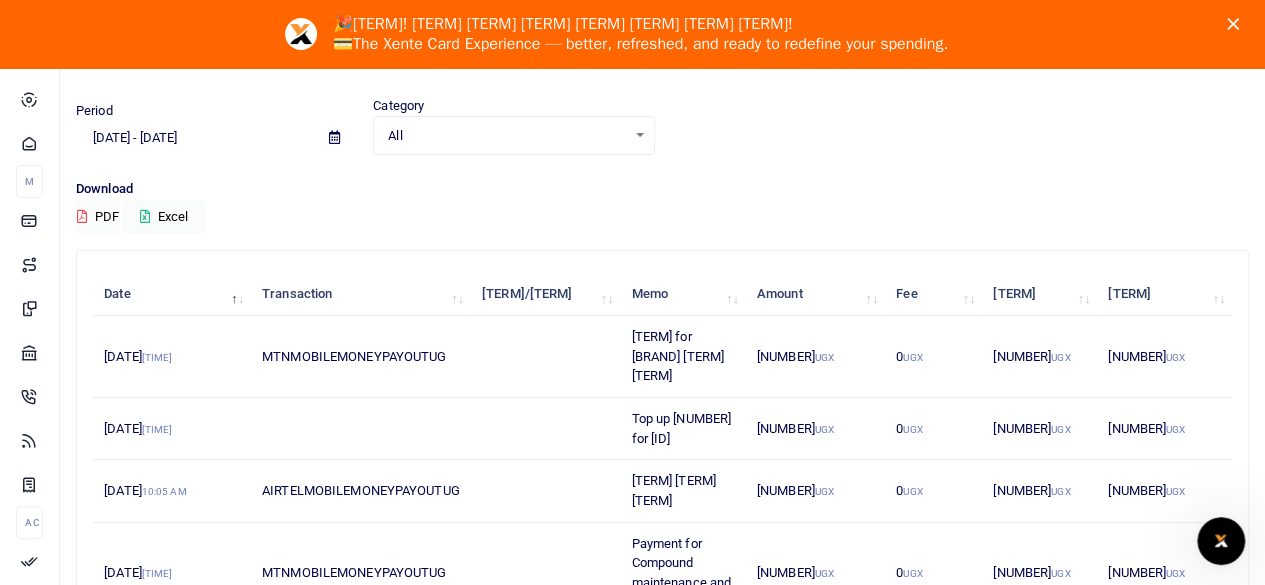 click on "PDF" at bounding box center (98, 217) 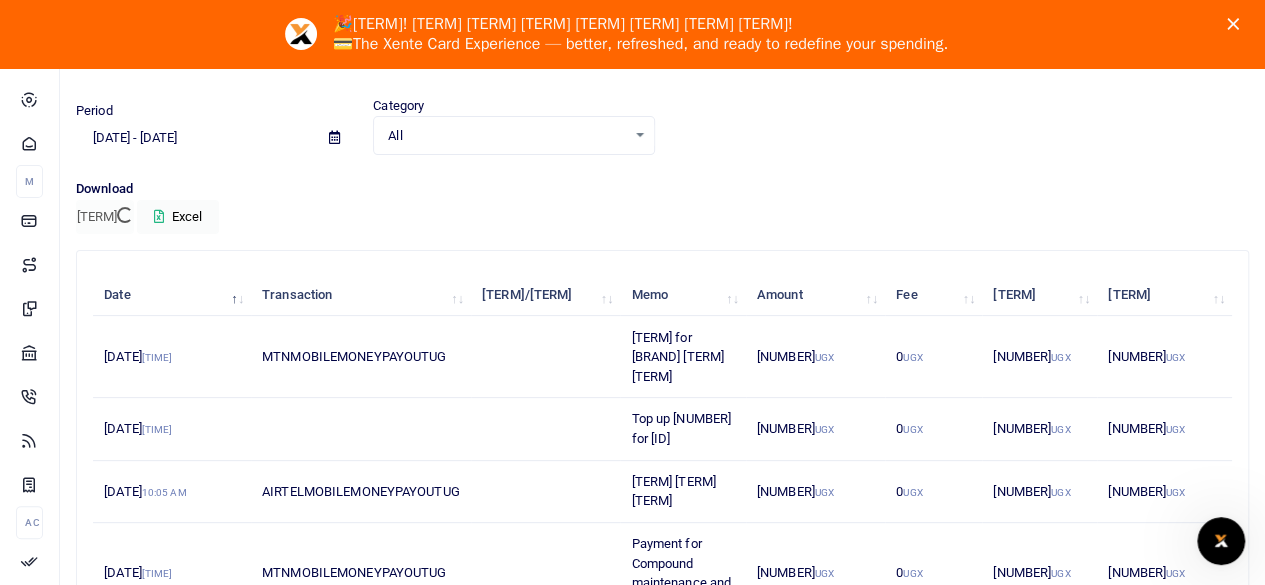 click on "All" at bounding box center (506, 136) 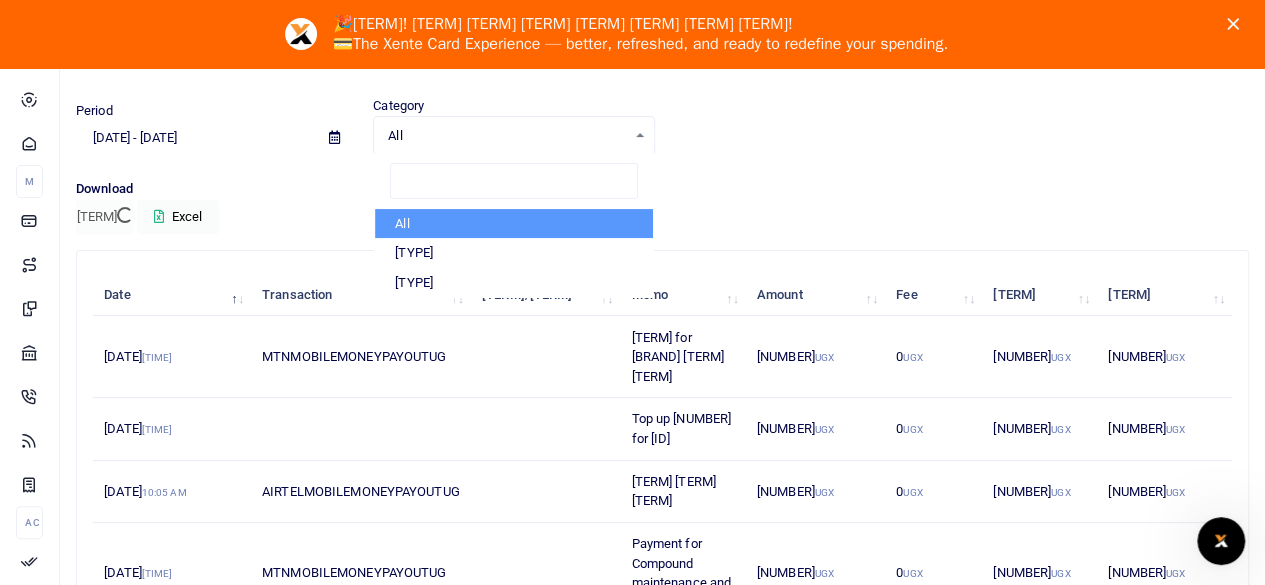 click on "All" at bounding box center (506, 136) 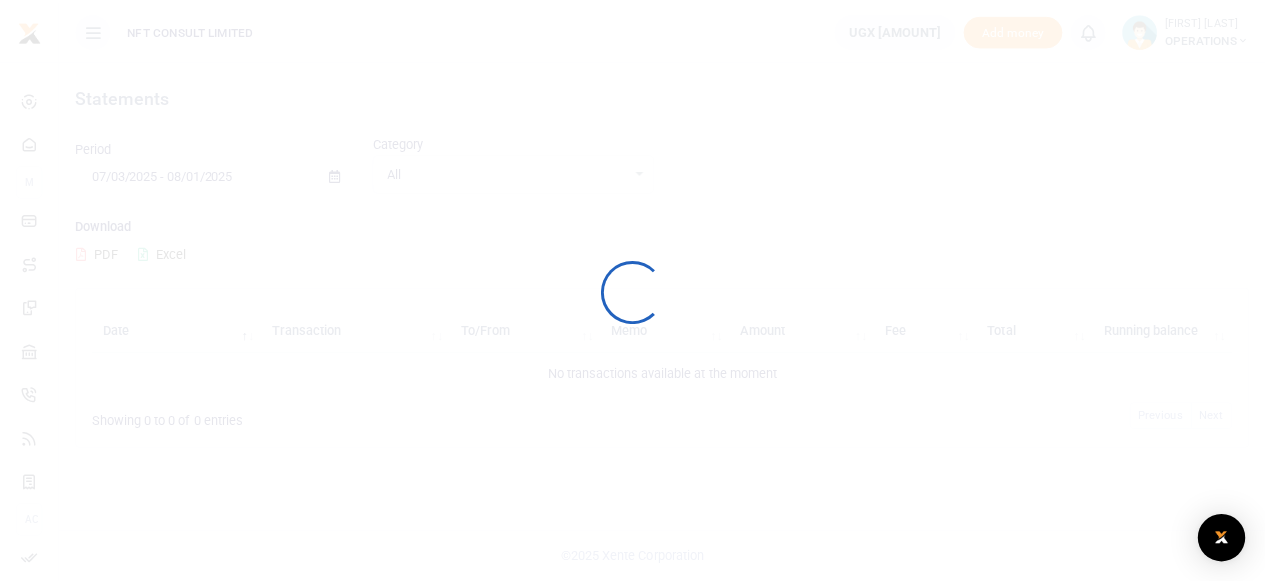 scroll, scrollTop: 0, scrollLeft: 0, axis: both 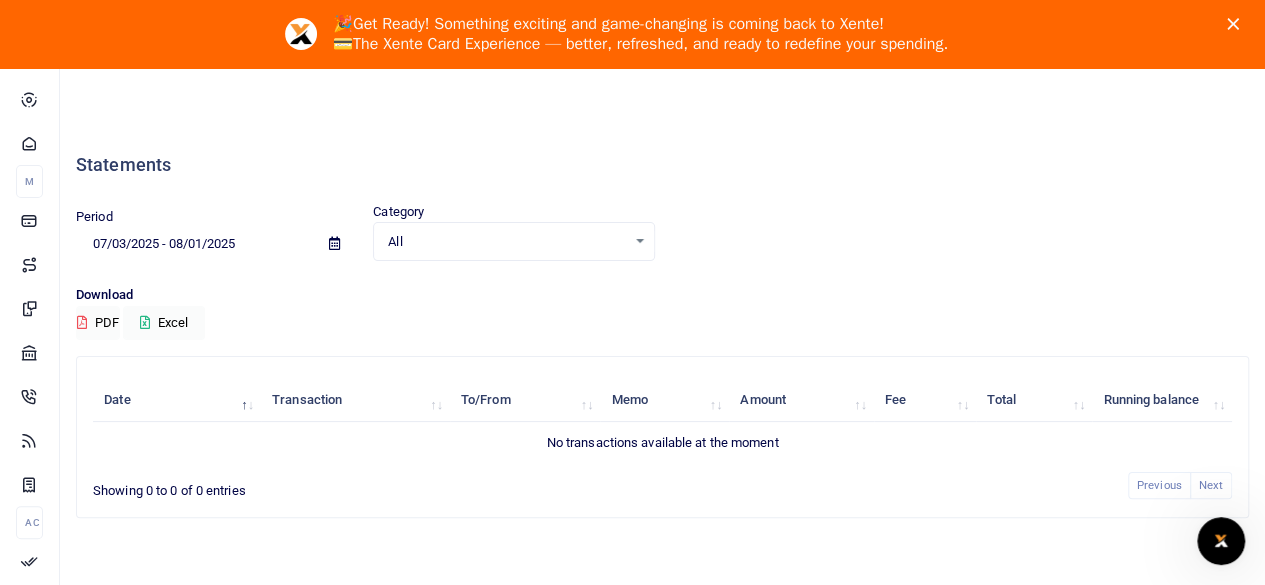 click at bounding box center (334, 243) 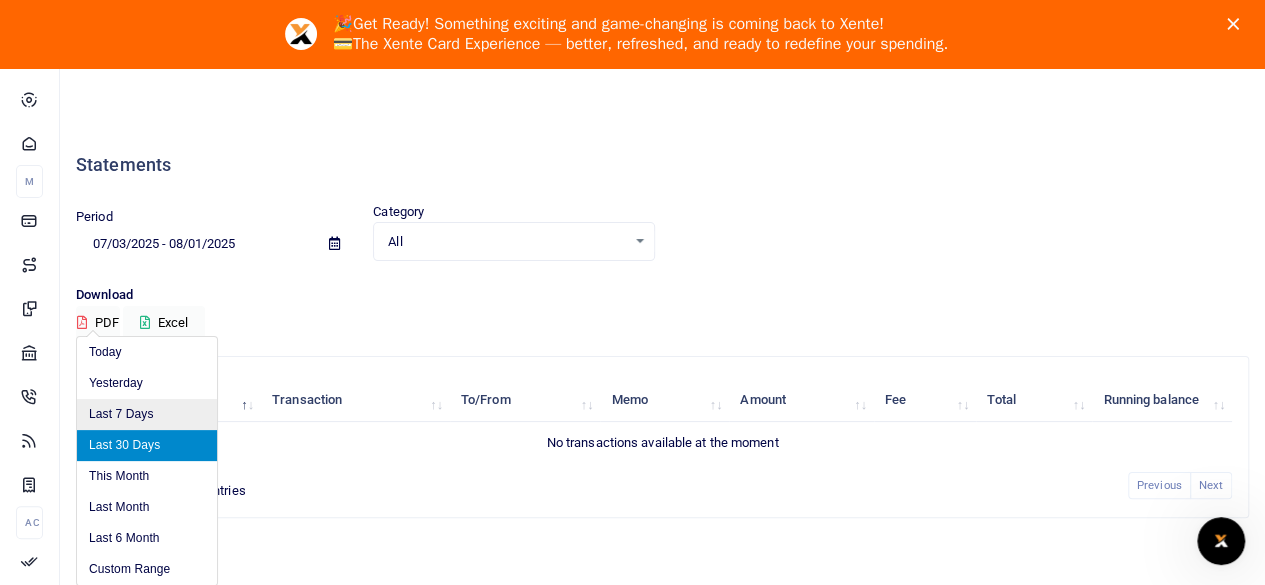 scroll, scrollTop: 68, scrollLeft: 0, axis: vertical 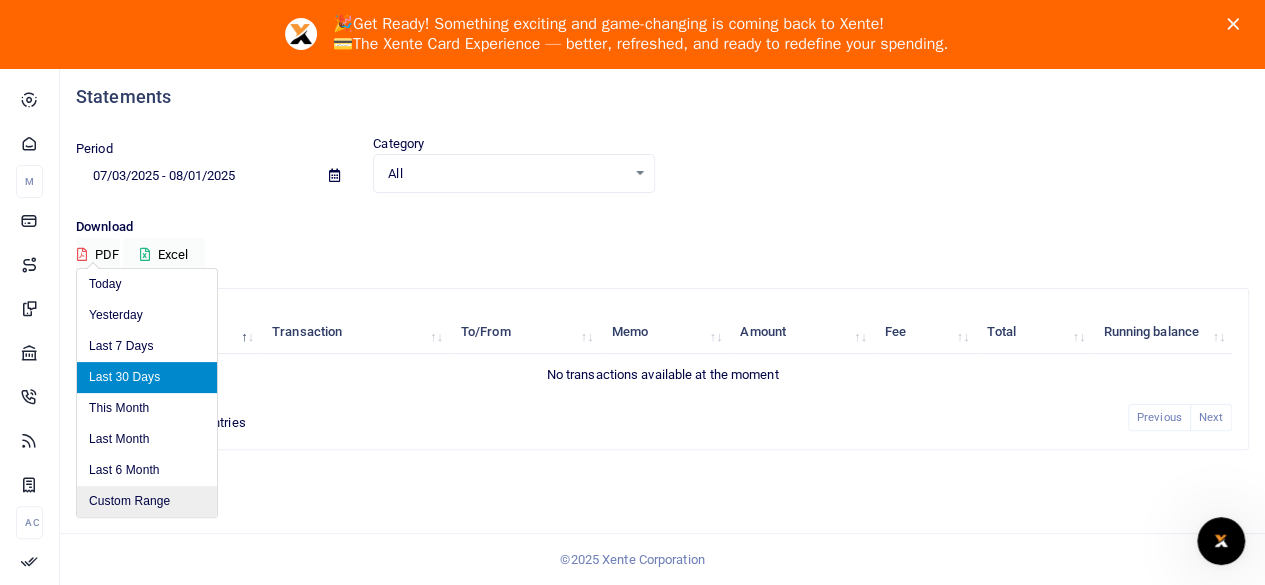 click on "Custom Range" at bounding box center (147, 501) 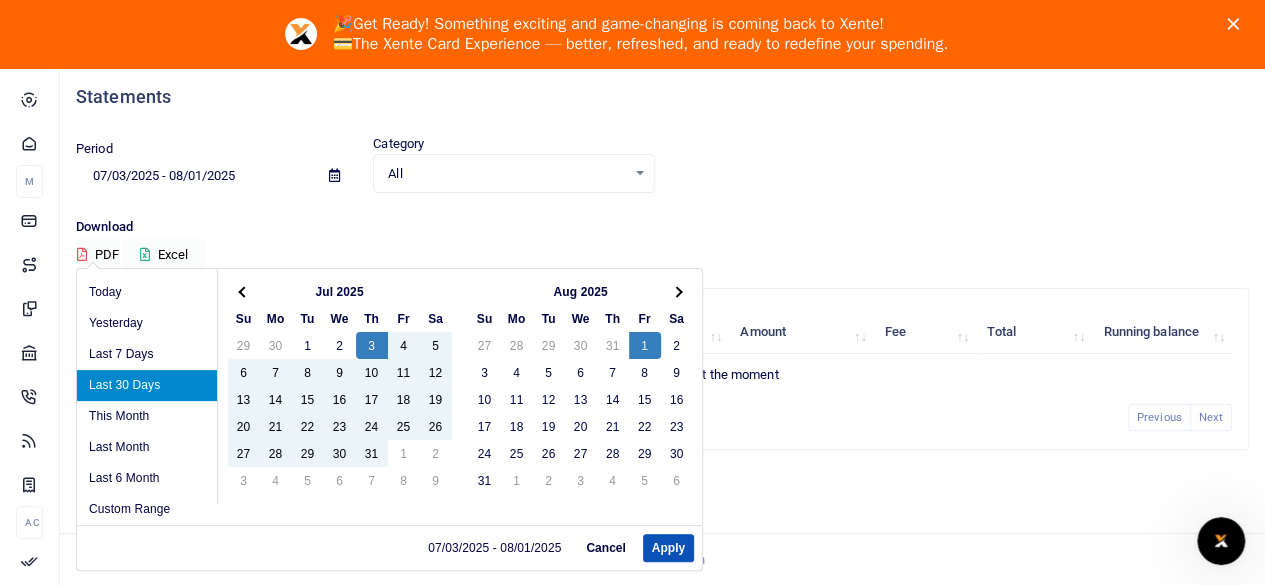 click on "Jul 2025" at bounding box center (340, 291) 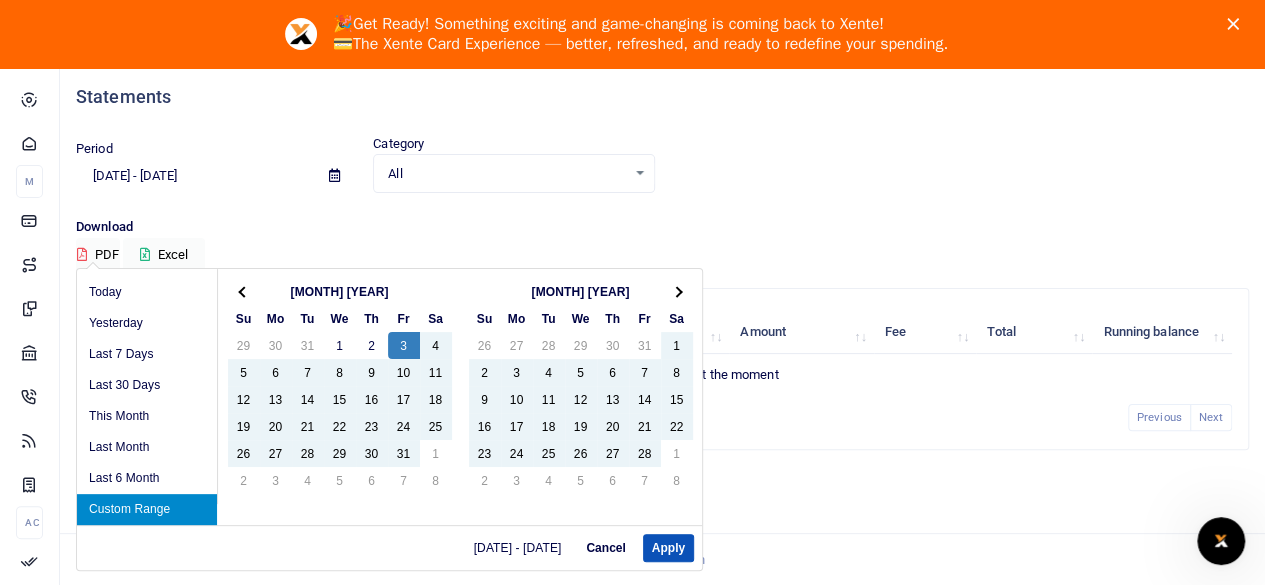 click on "01/03/2025 - 08/01/2025" at bounding box center [194, 176] 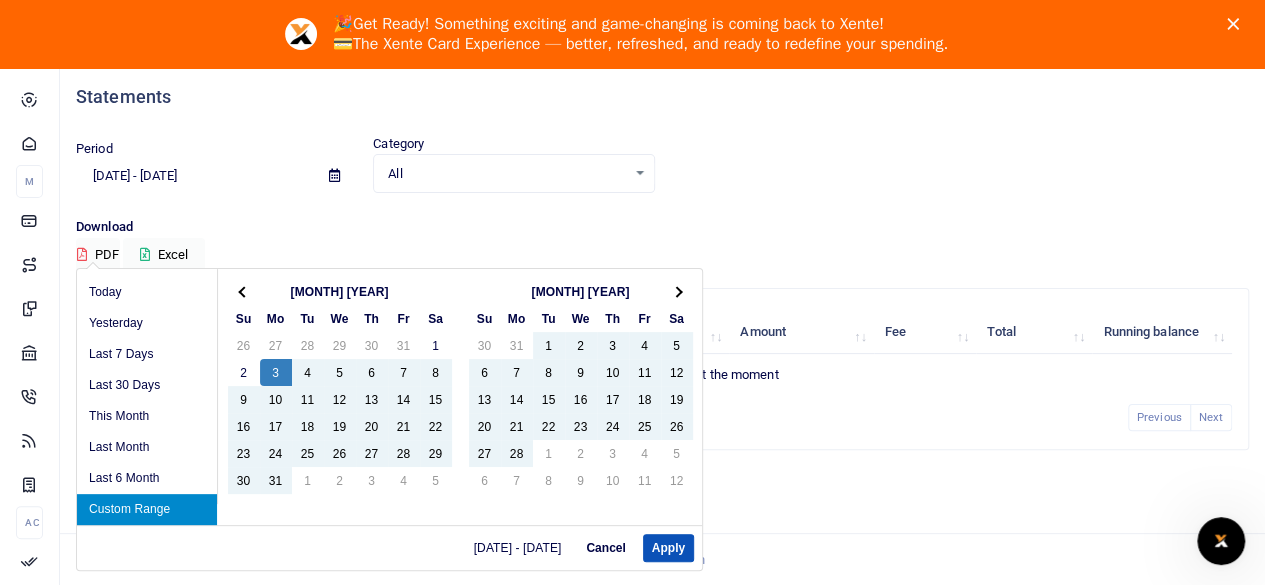 click on "01/03/2022 - 08/01/2025" at bounding box center [194, 176] 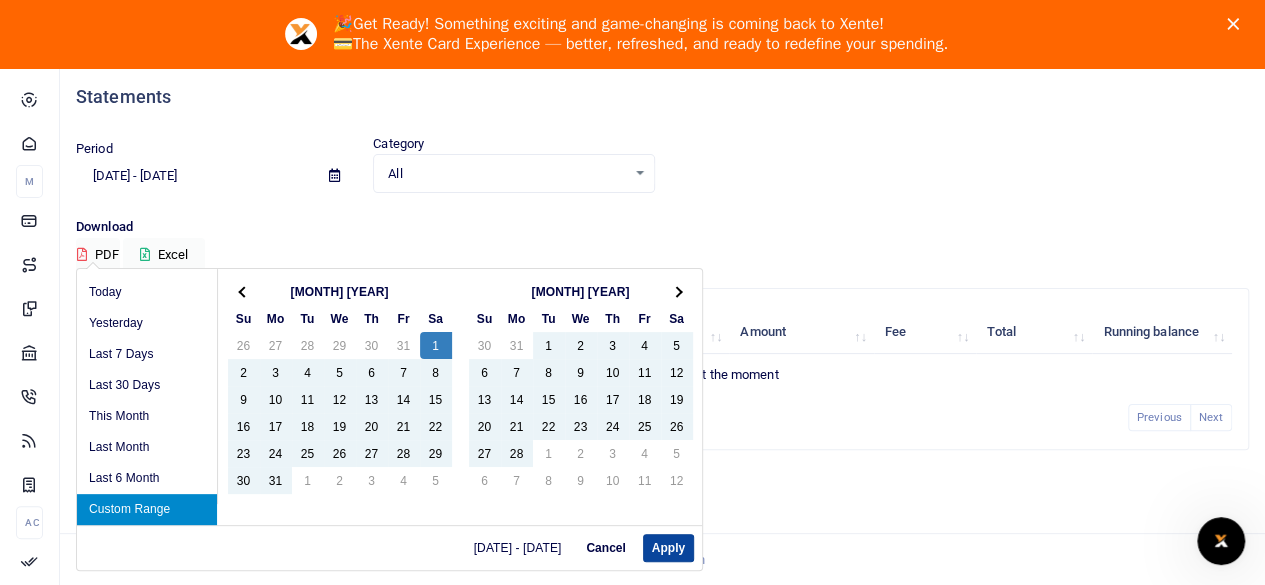 type on "01/01/2022 - 08/01/2025" 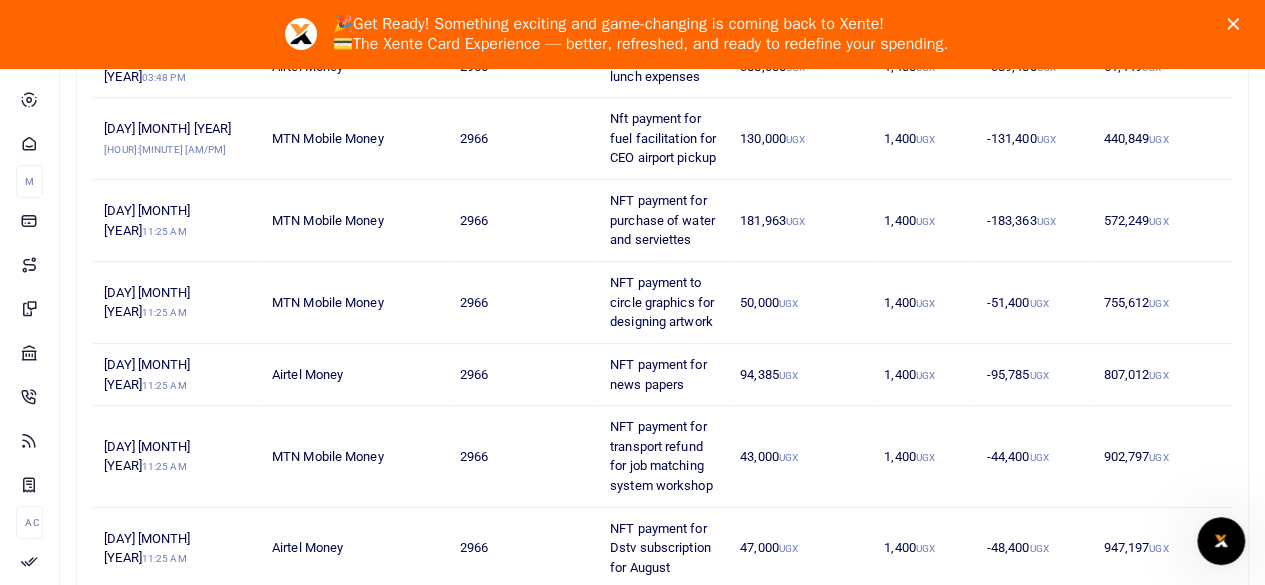scroll, scrollTop: 68, scrollLeft: 0, axis: vertical 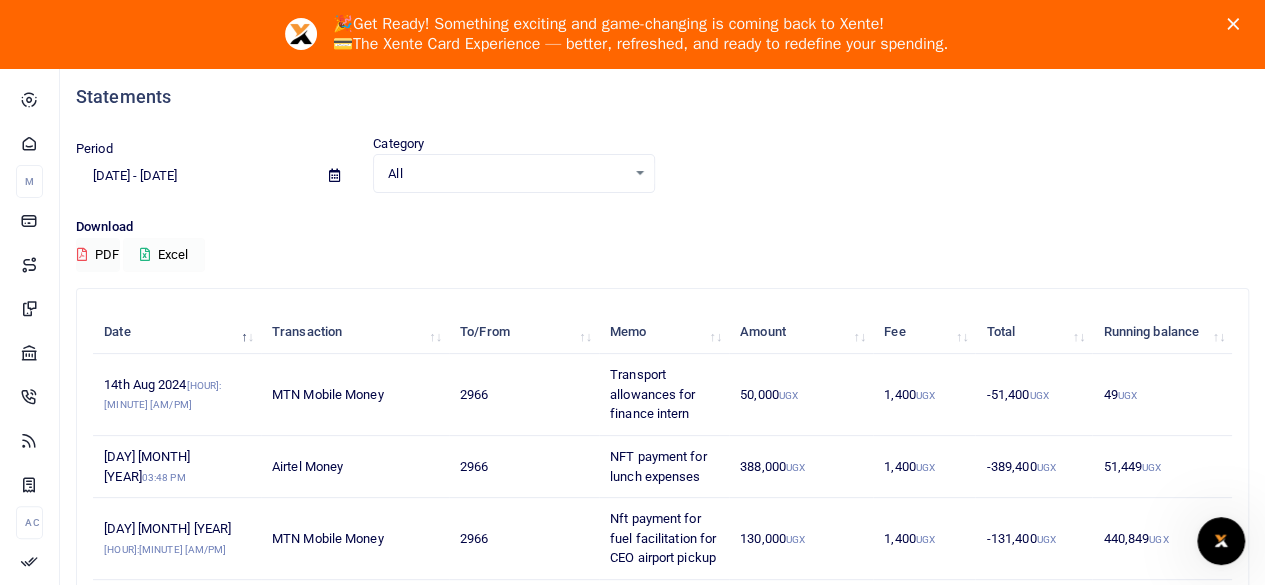 click on "Excel" at bounding box center [164, 255] 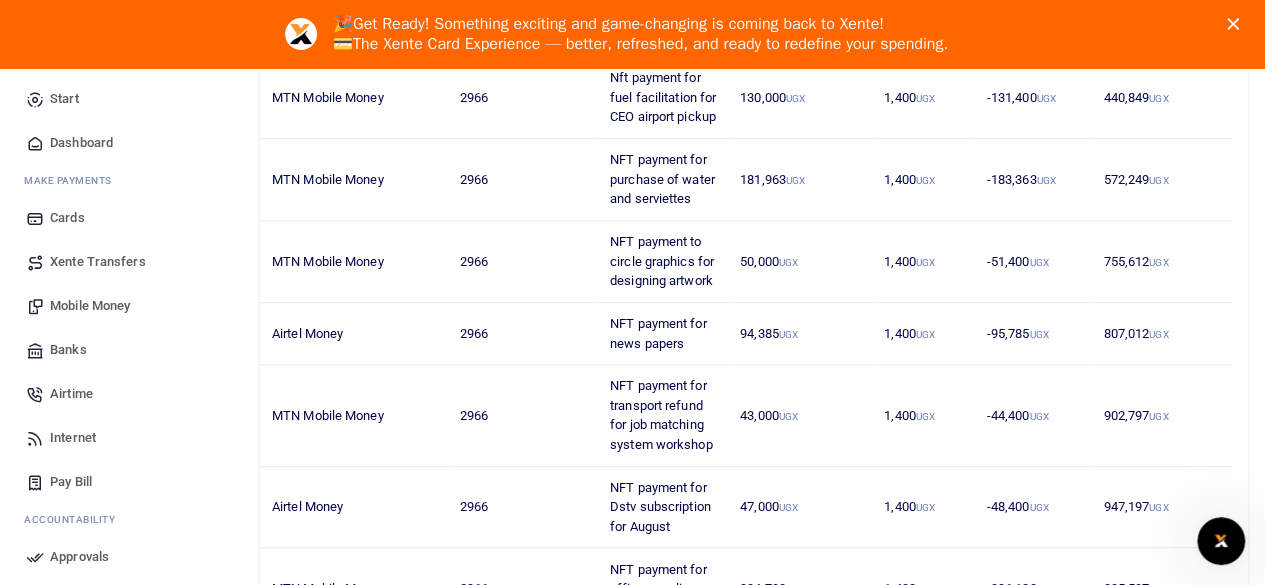scroll, scrollTop: 506, scrollLeft: 0, axis: vertical 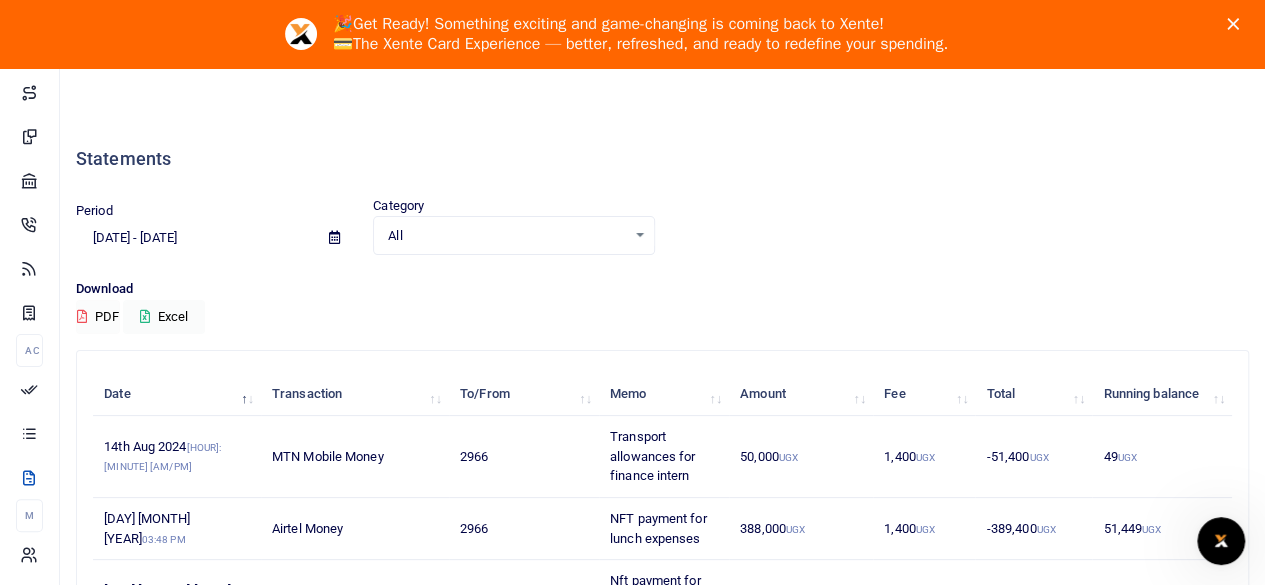 click on "PDF" at bounding box center [98, 317] 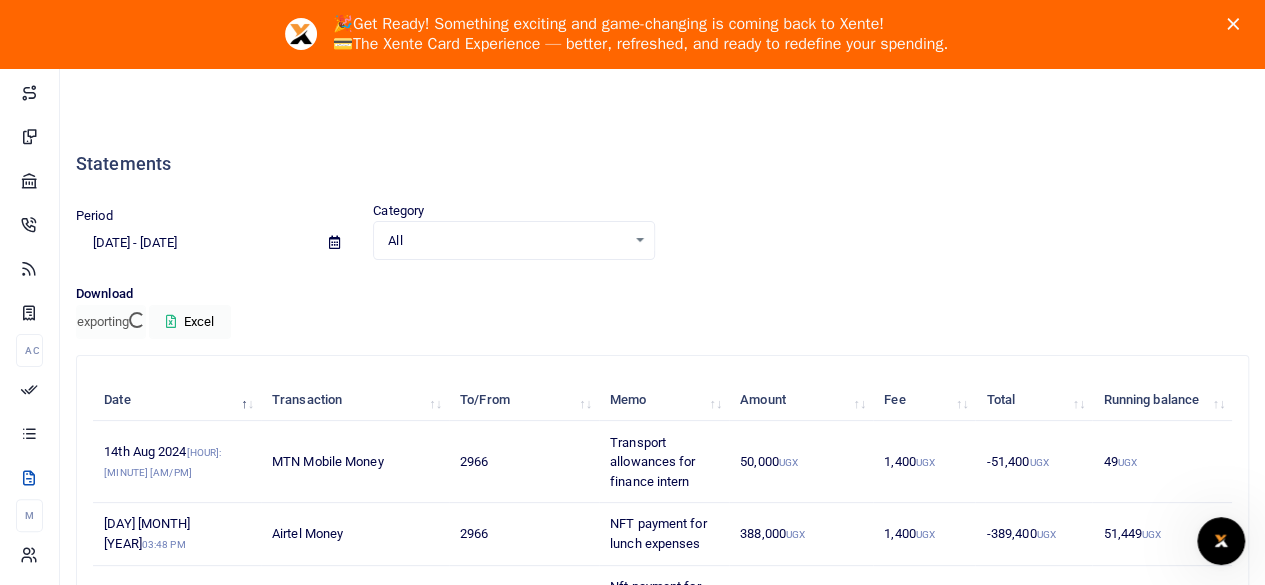 scroll, scrollTop: 0, scrollLeft: 0, axis: both 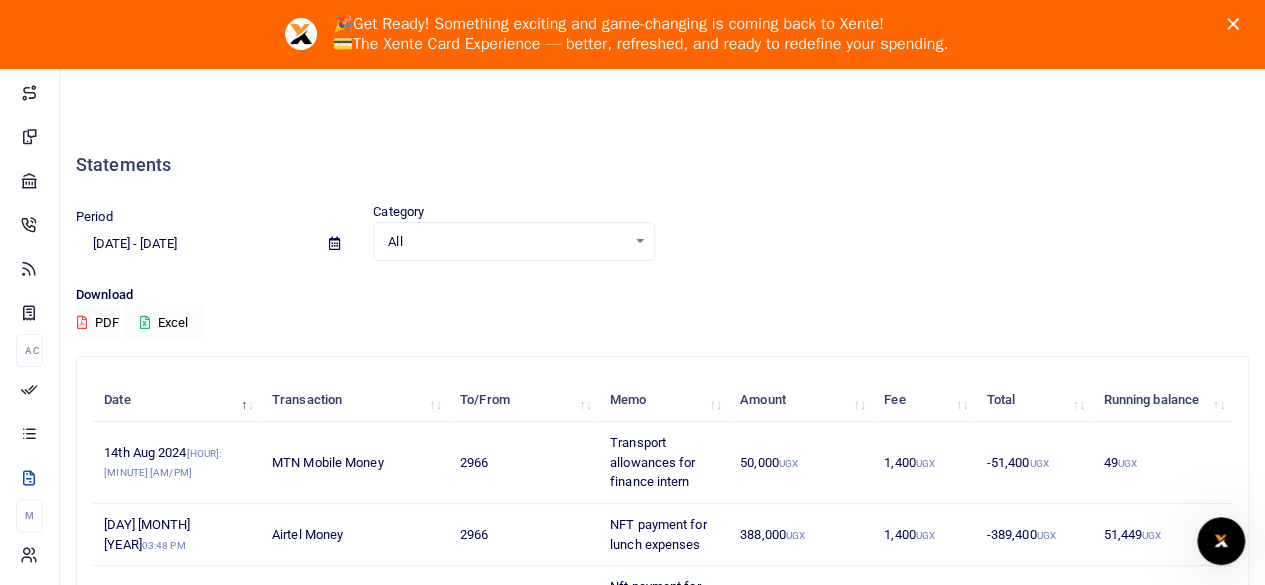 click on "Excel" at bounding box center [164, 323] 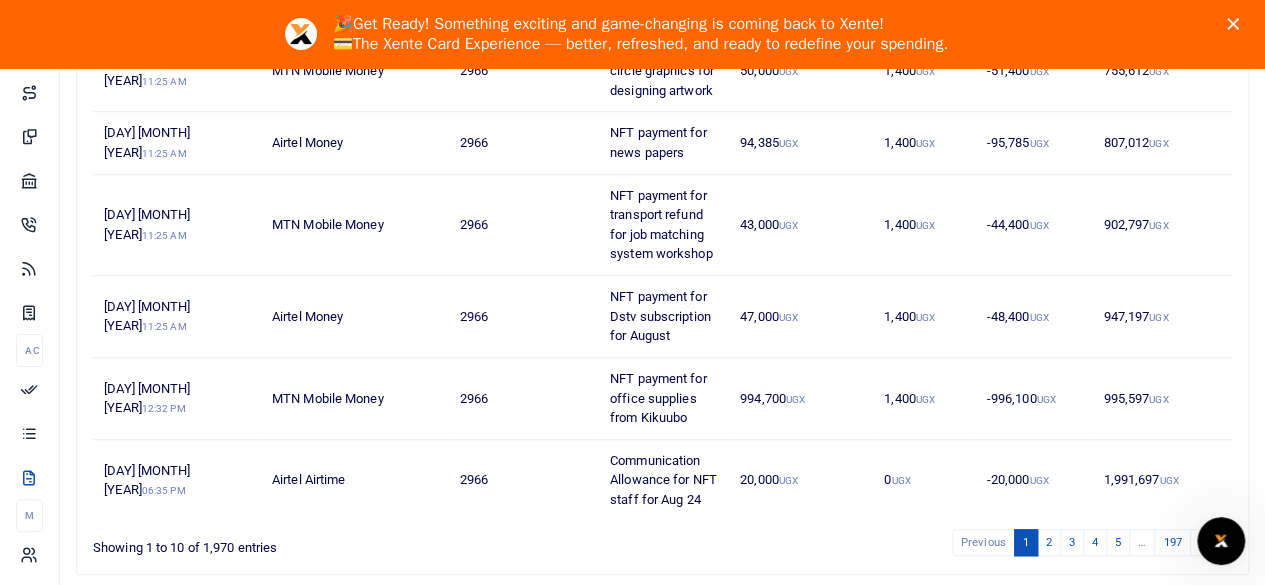 scroll, scrollTop: 806, scrollLeft: 0, axis: vertical 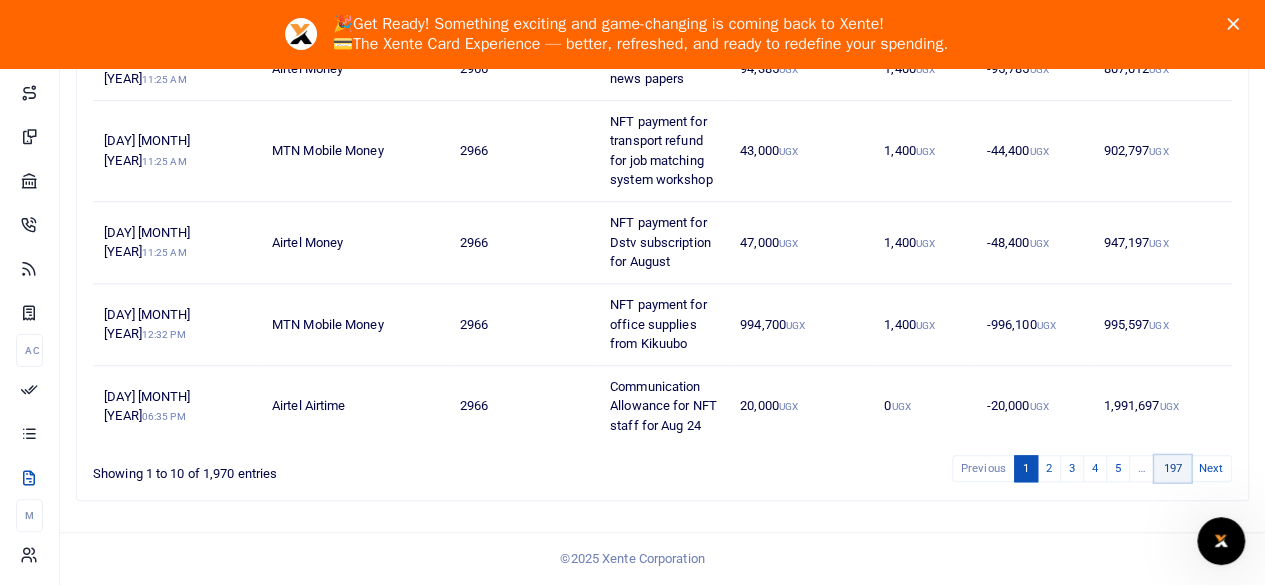 click on "197" at bounding box center [1172, 468] 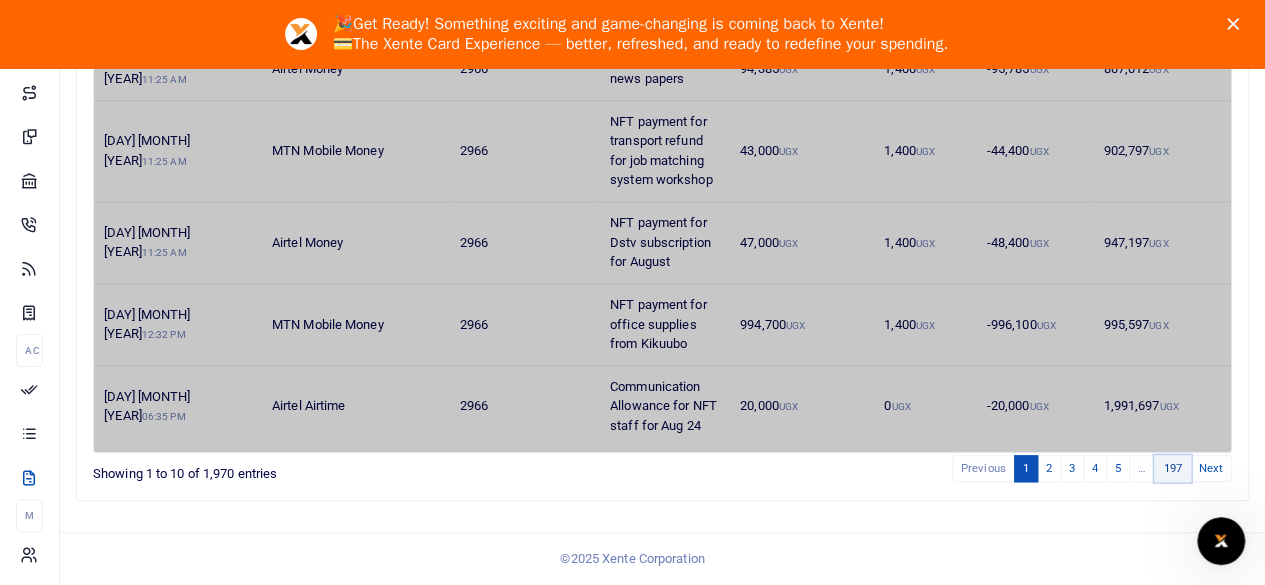 click on "197" at bounding box center (1172, 468) 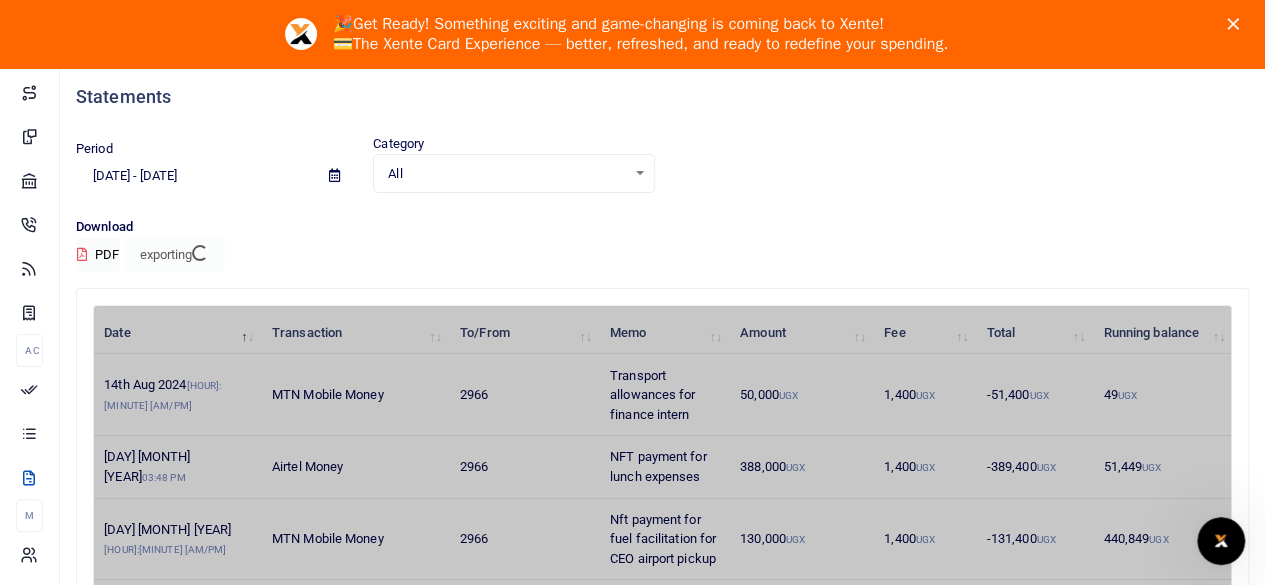 scroll, scrollTop: 0, scrollLeft: 0, axis: both 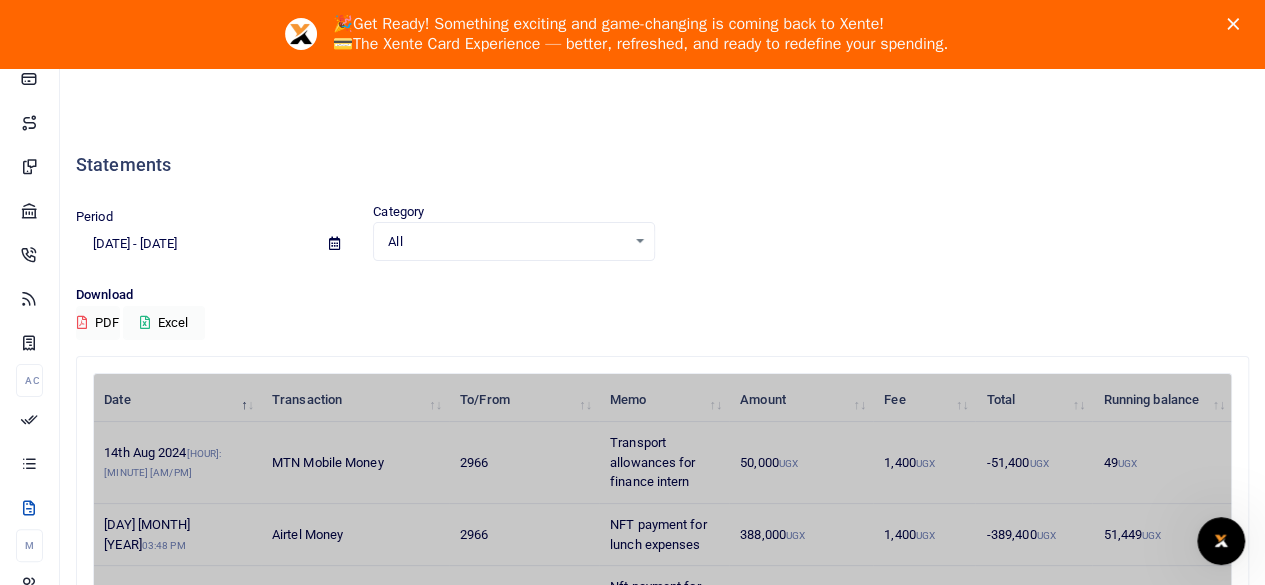 click on "Period
01/01/2022 - 08/01/2025
Category
All Select an option...
All
Credit
Debit
Transaction
All Select an option...
All
Airtime
Internet
Utilities
Invoices
Mobile Money Payout
Deposits/Topup
Card creation
Taxes
Bank to Bank Transfer" at bounding box center (662, 243) 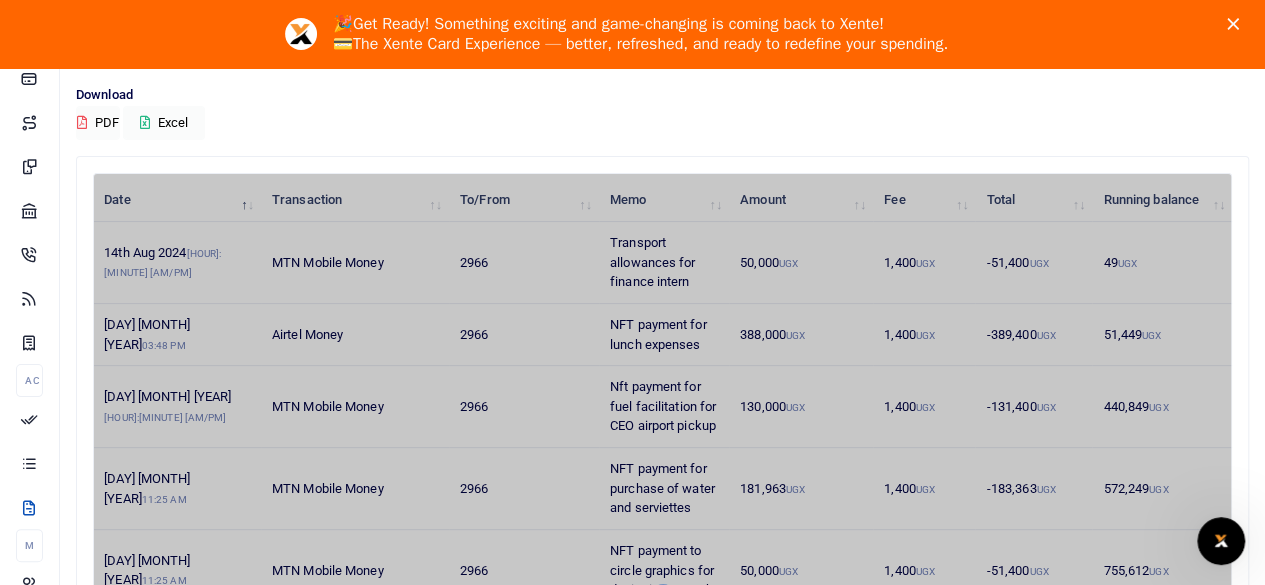 scroll, scrollTop: 0, scrollLeft: 0, axis: both 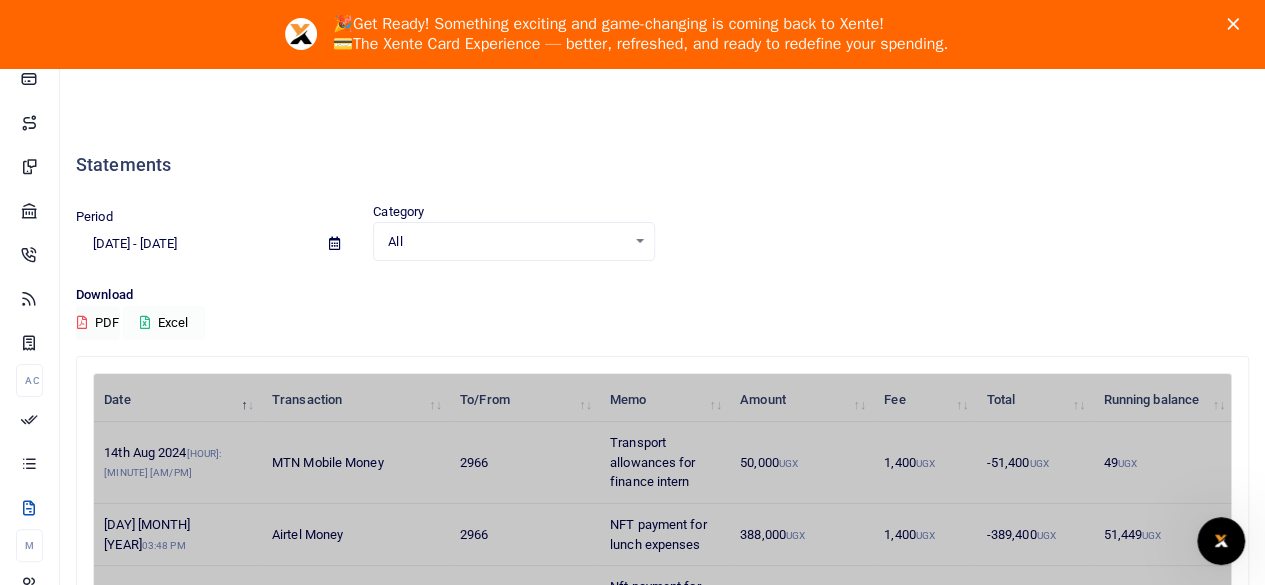 click on "Excel" at bounding box center [164, 323] 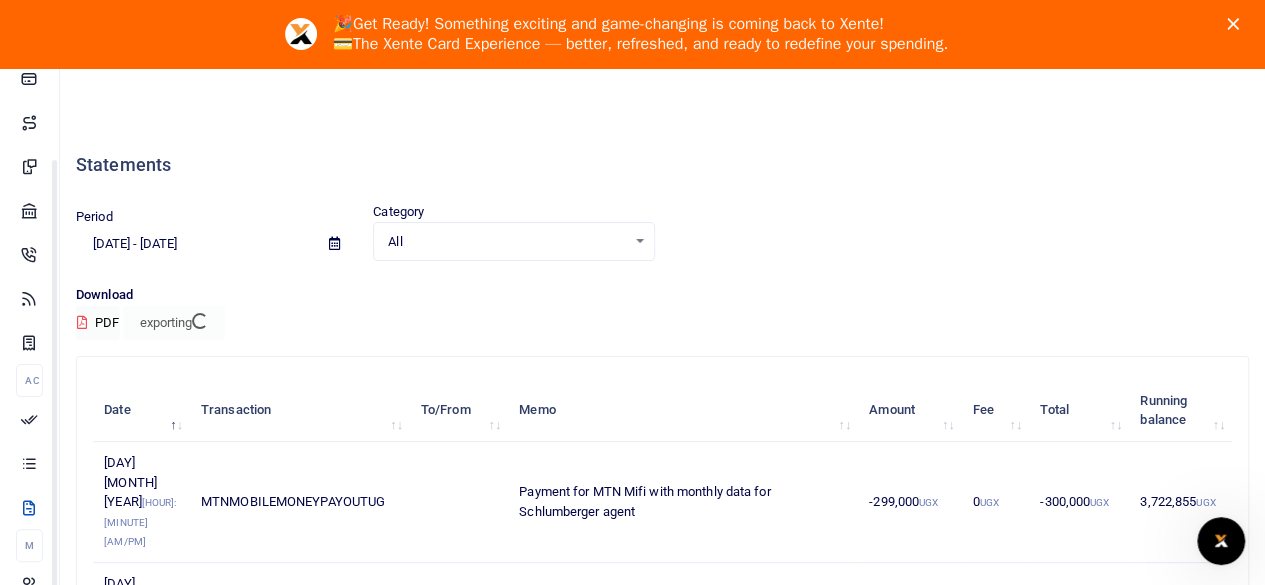 scroll, scrollTop: 126, scrollLeft: 0, axis: vertical 